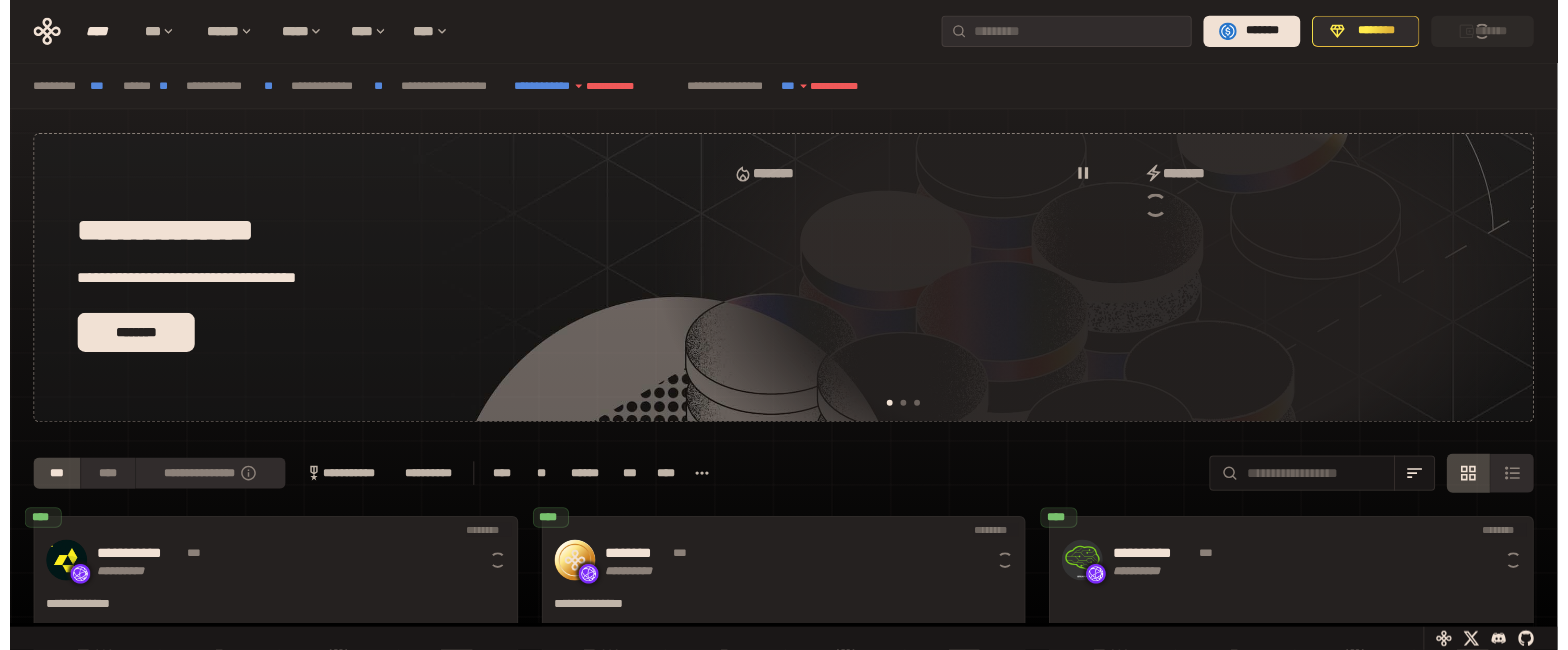 scroll, scrollTop: 0, scrollLeft: 0, axis: both 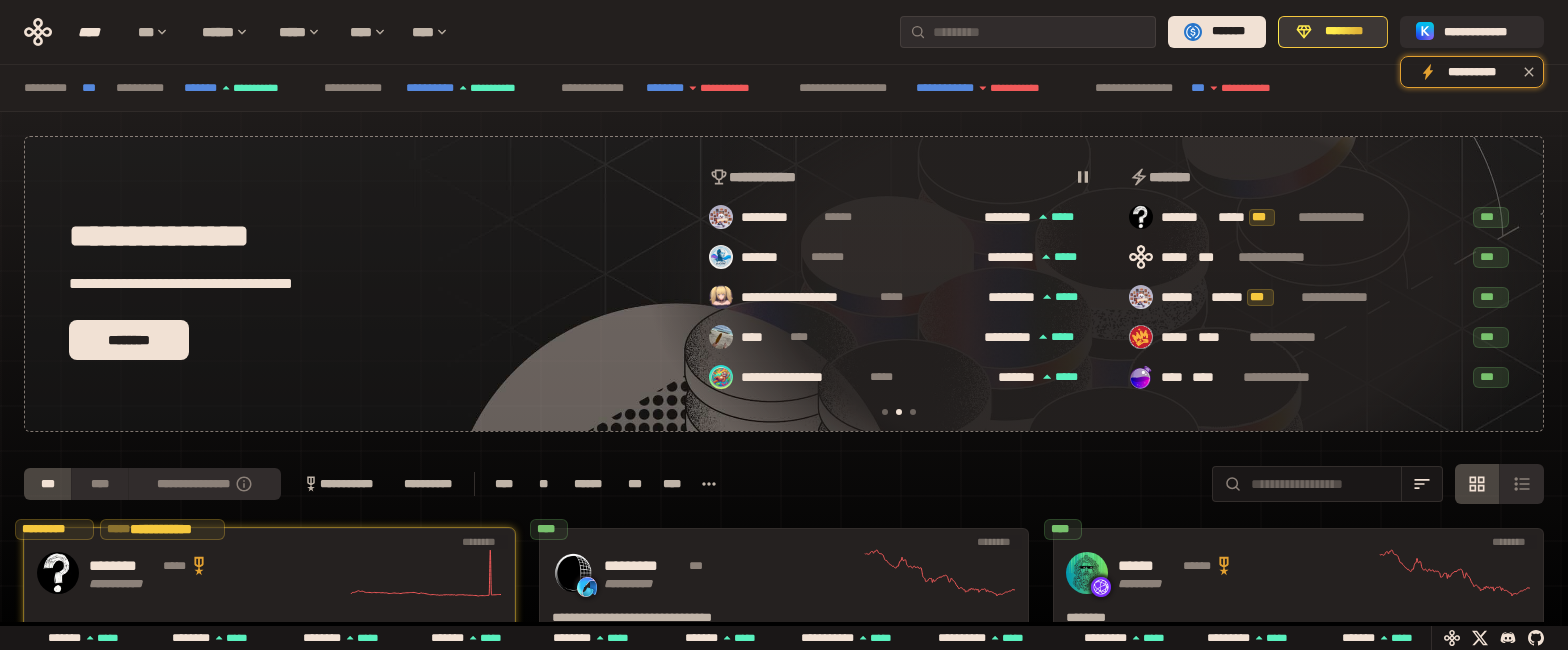 click on "********" at bounding box center (1344, 32) 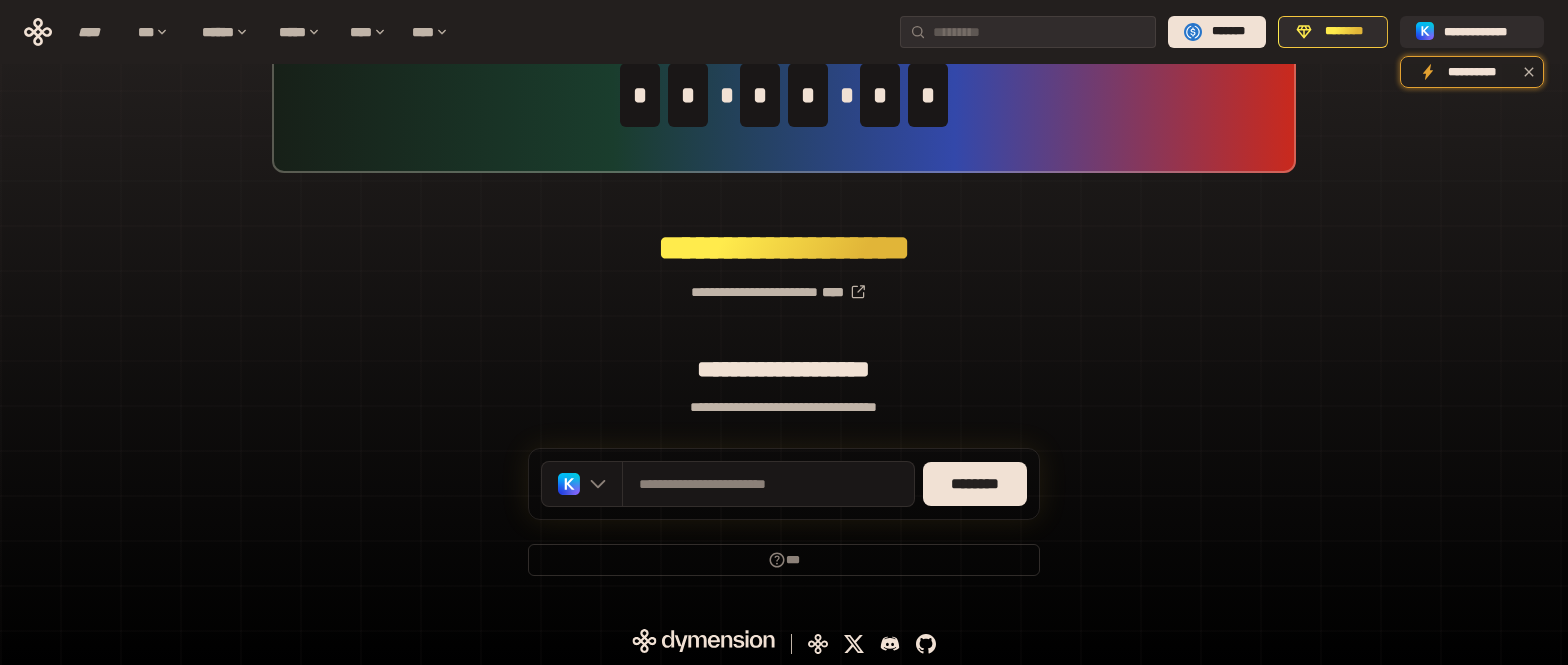 scroll, scrollTop: 118, scrollLeft: 0, axis: vertical 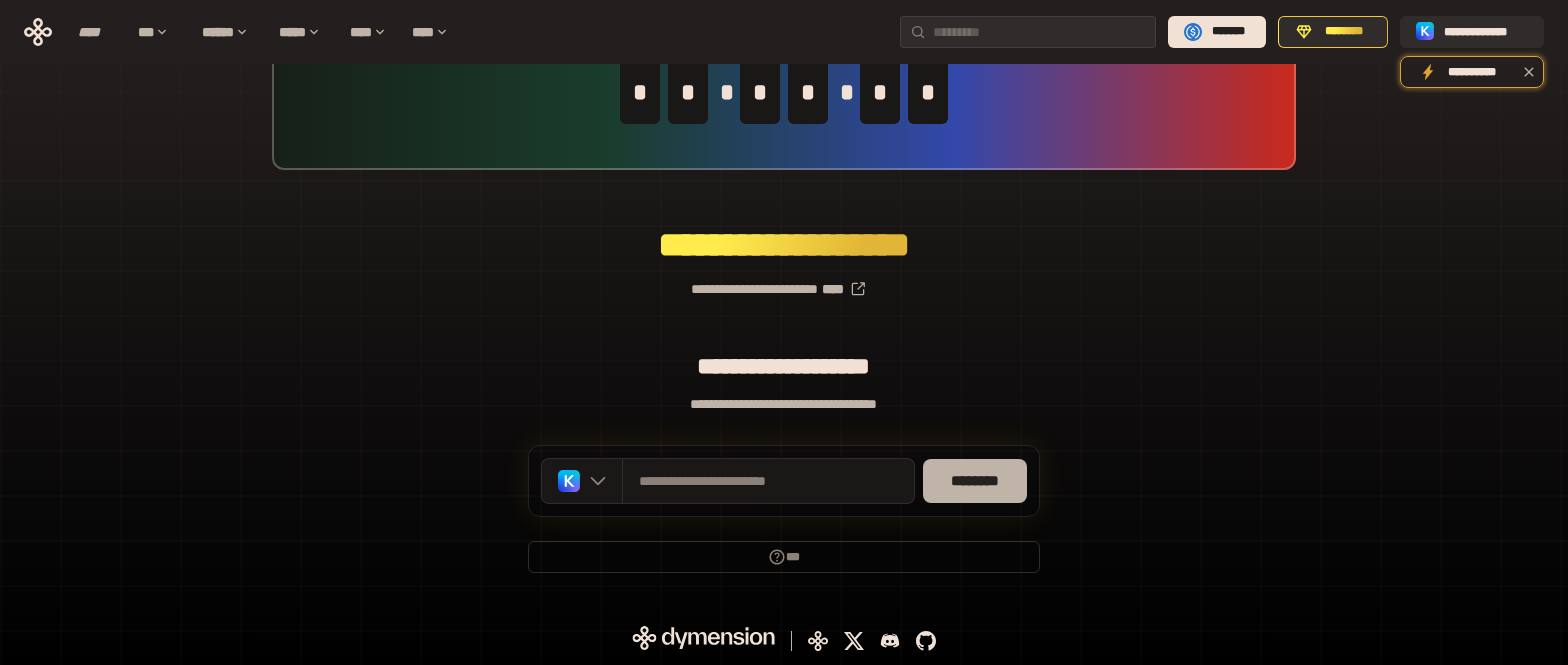 click on "********" at bounding box center [975, 481] 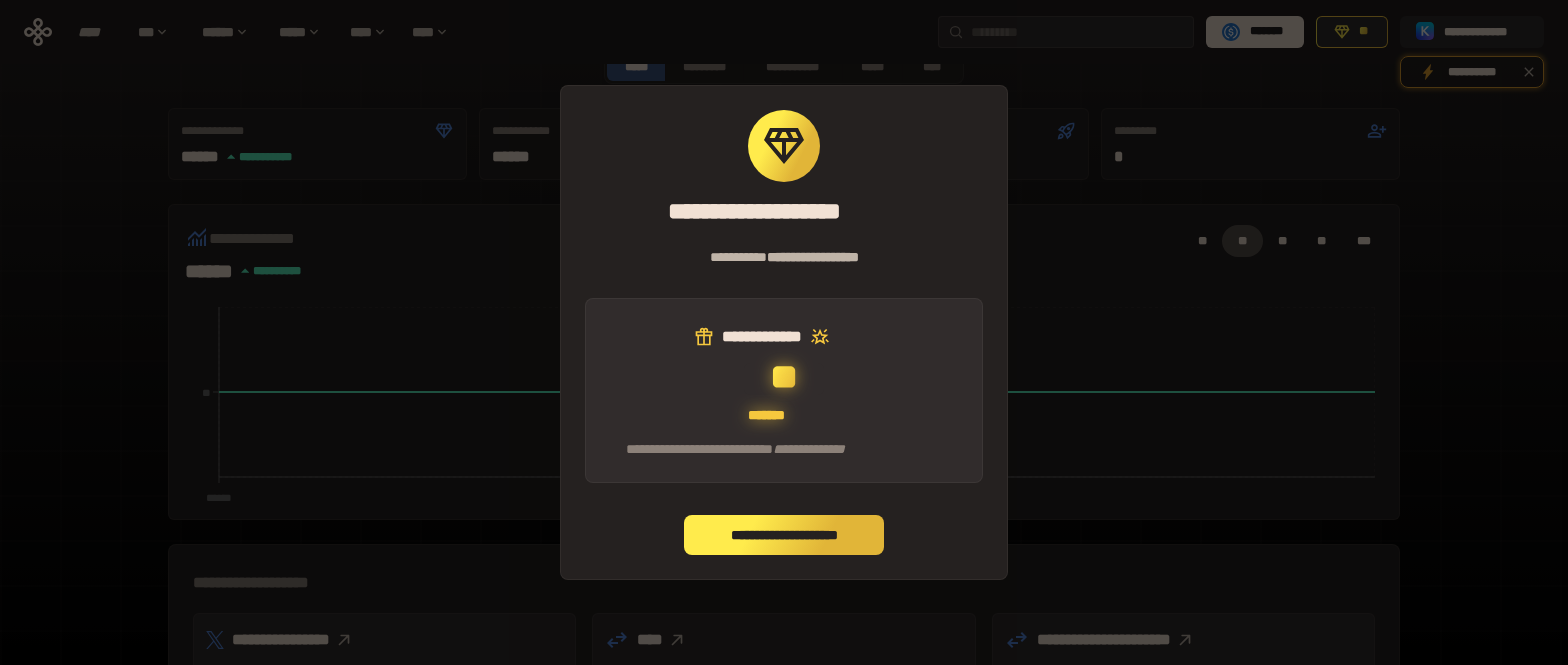 click on "**********" at bounding box center [784, 535] 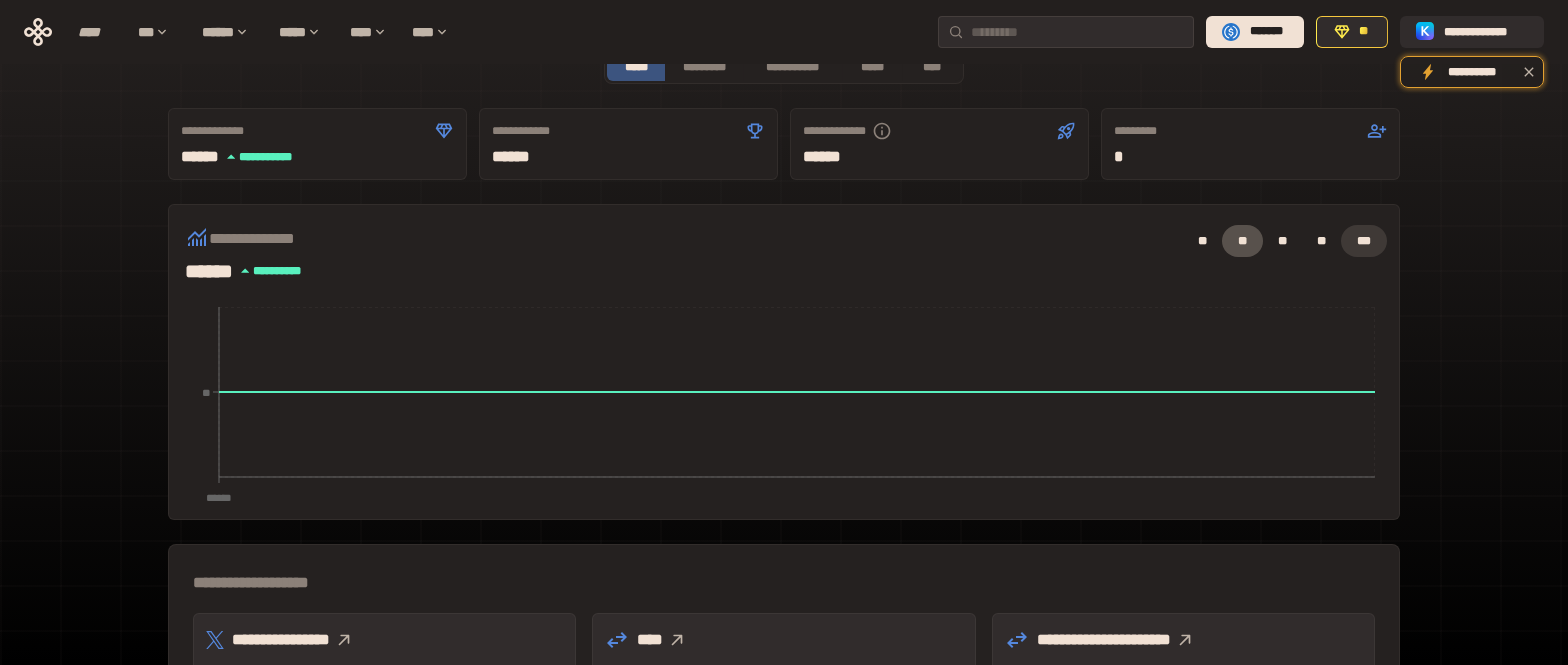 click on "***" at bounding box center (1364, 241) 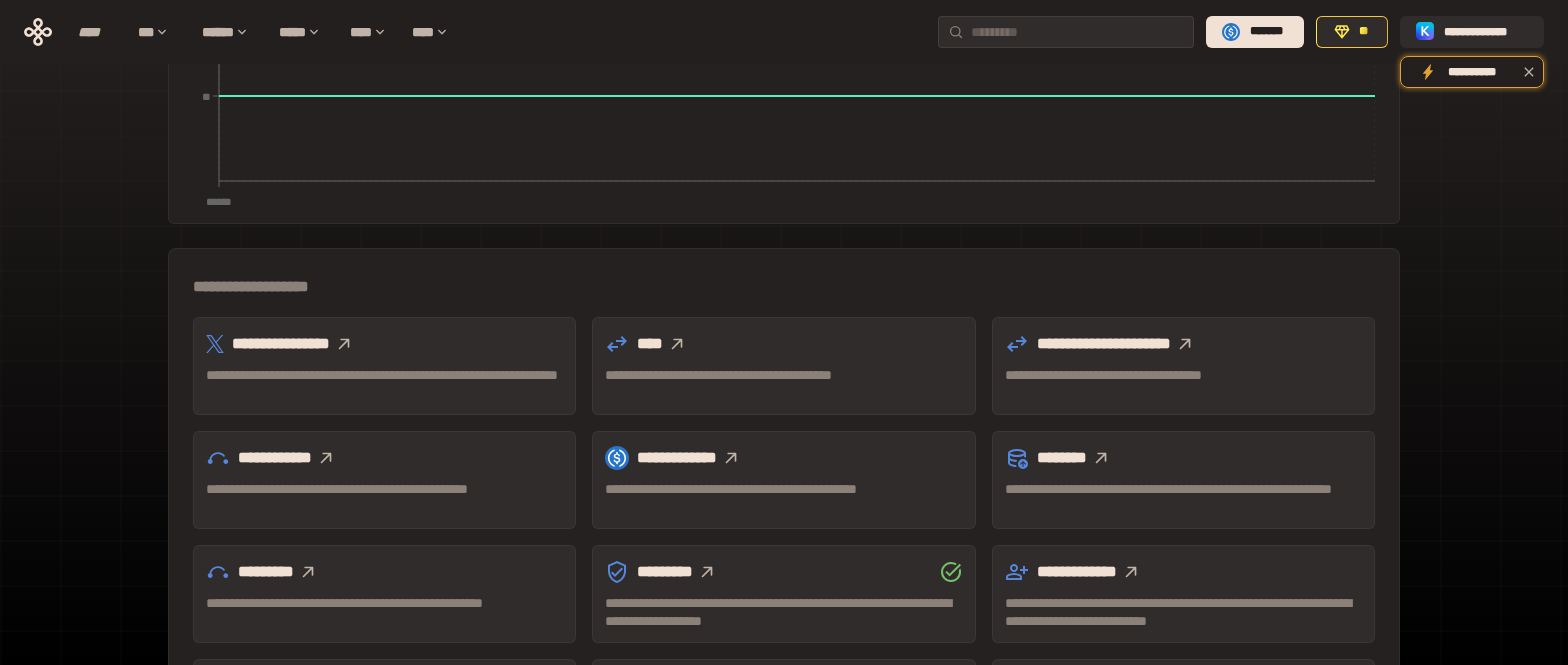 scroll, scrollTop: 418, scrollLeft: 0, axis: vertical 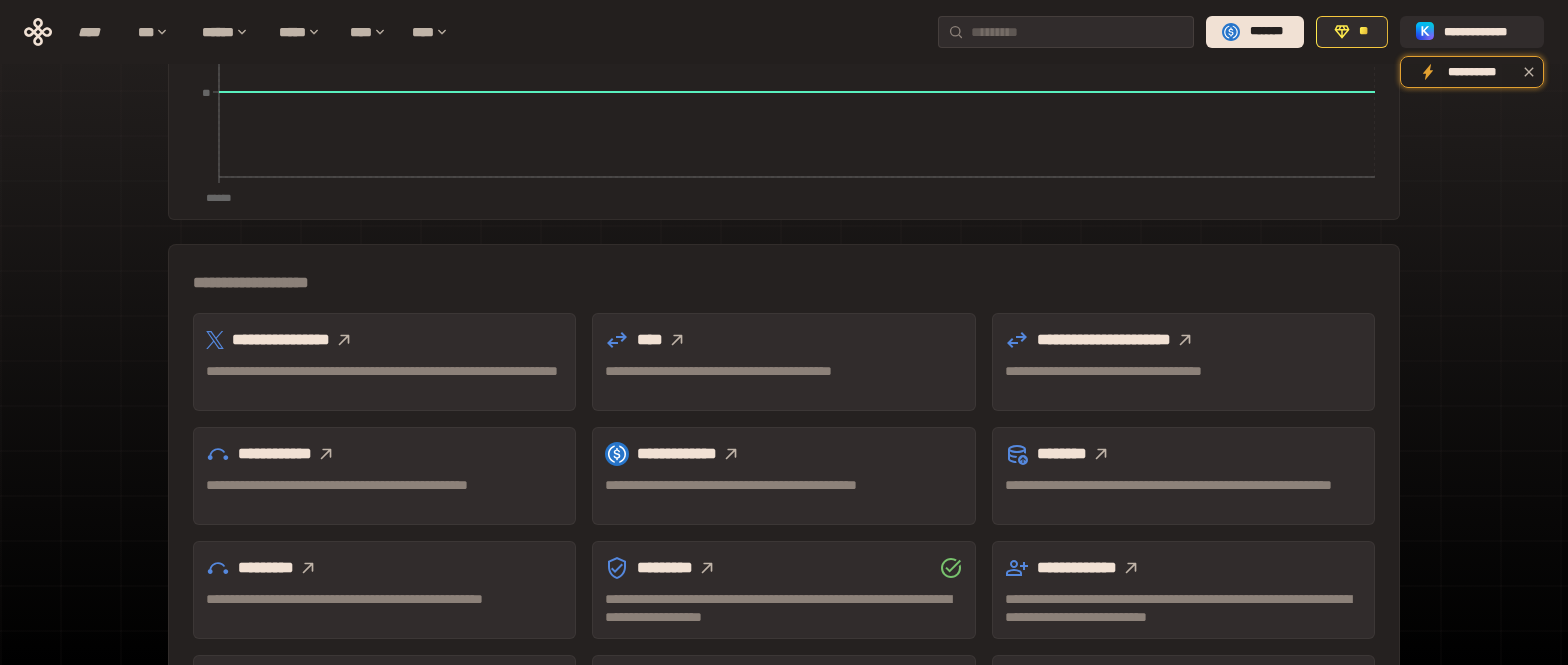 click on "**********" at bounding box center (783, 371) 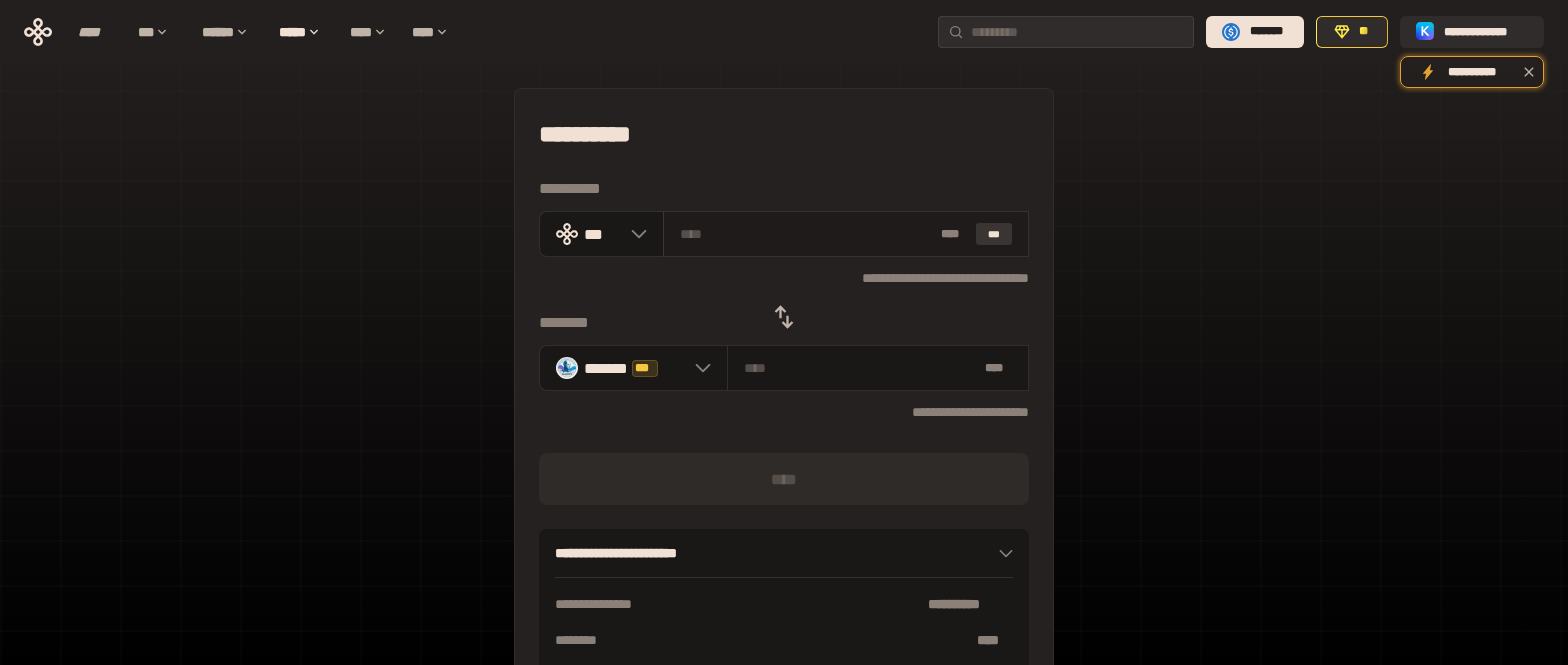 click on "***" at bounding box center [994, 234] 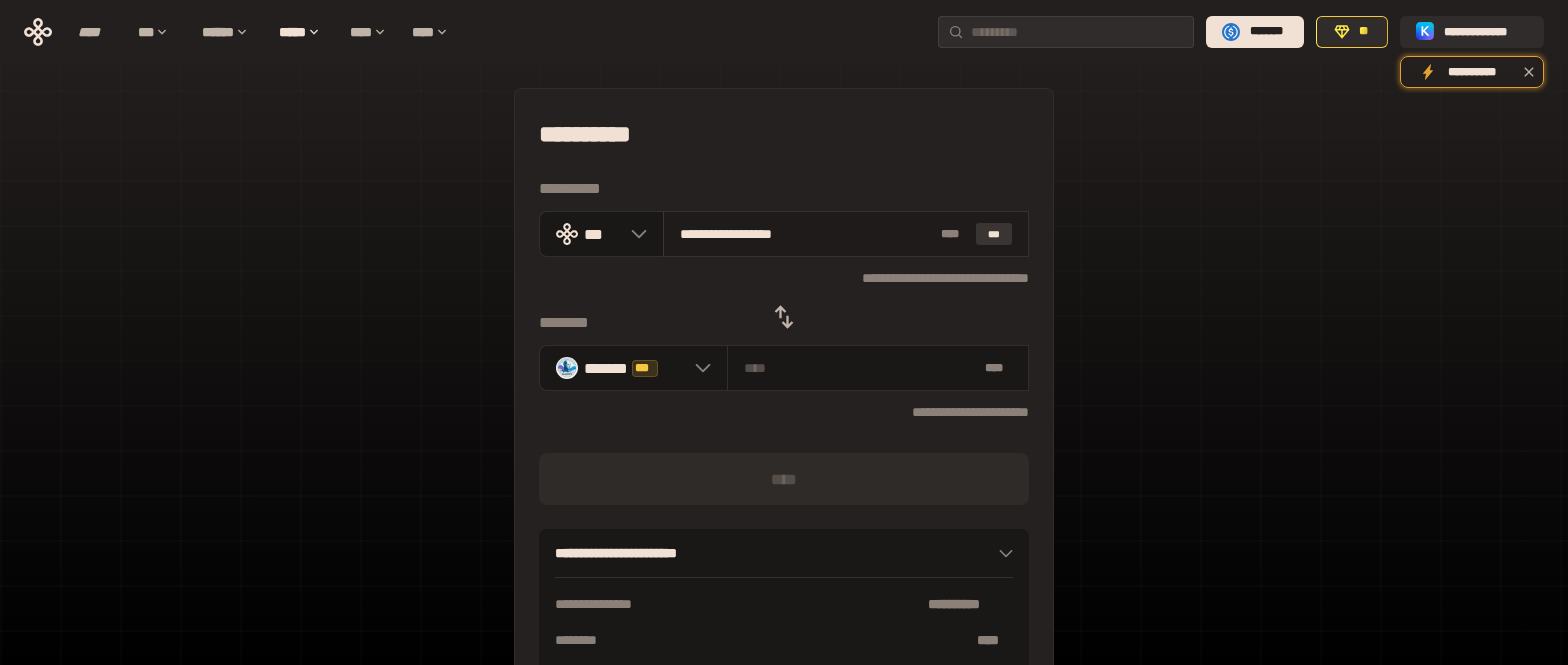 type on "**********" 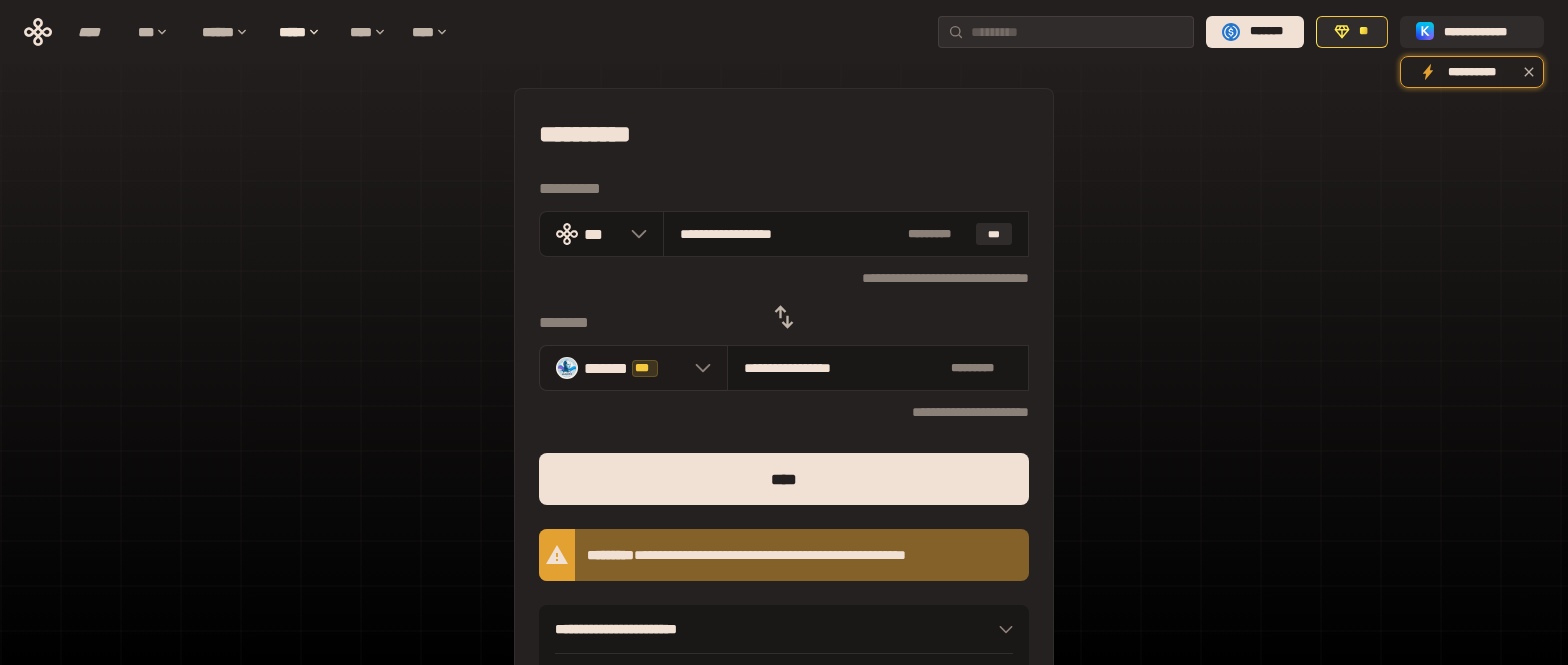 click at bounding box center [698, 368] 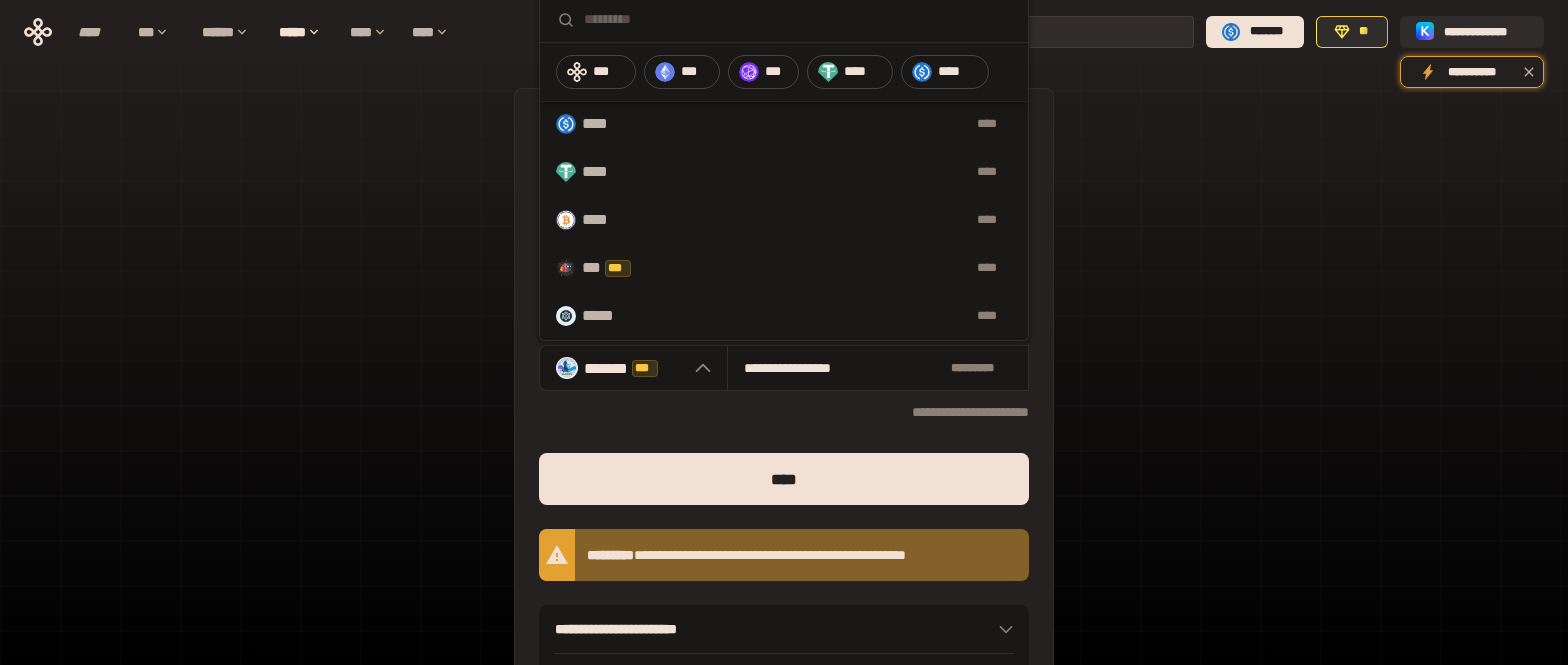scroll, scrollTop: 1505, scrollLeft: 0, axis: vertical 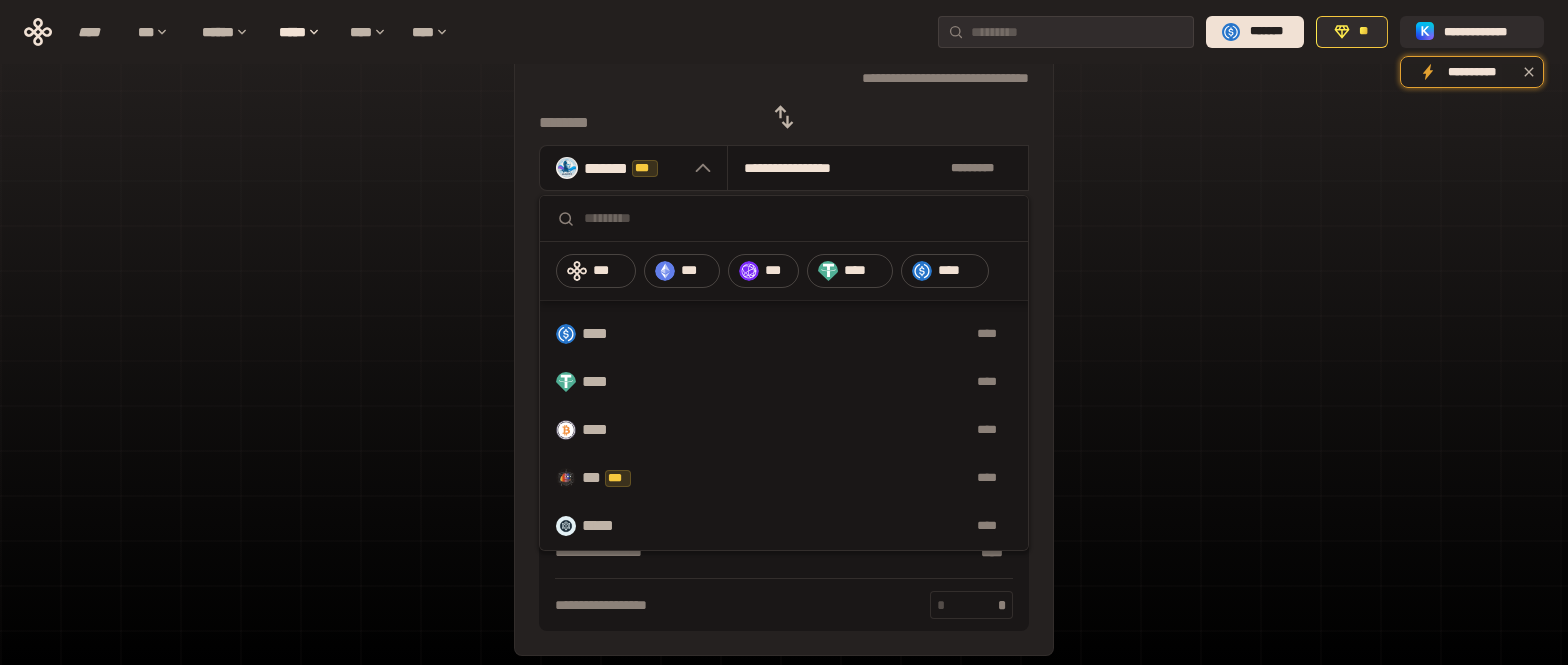 click on "**********" at bounding box center (784, 282) 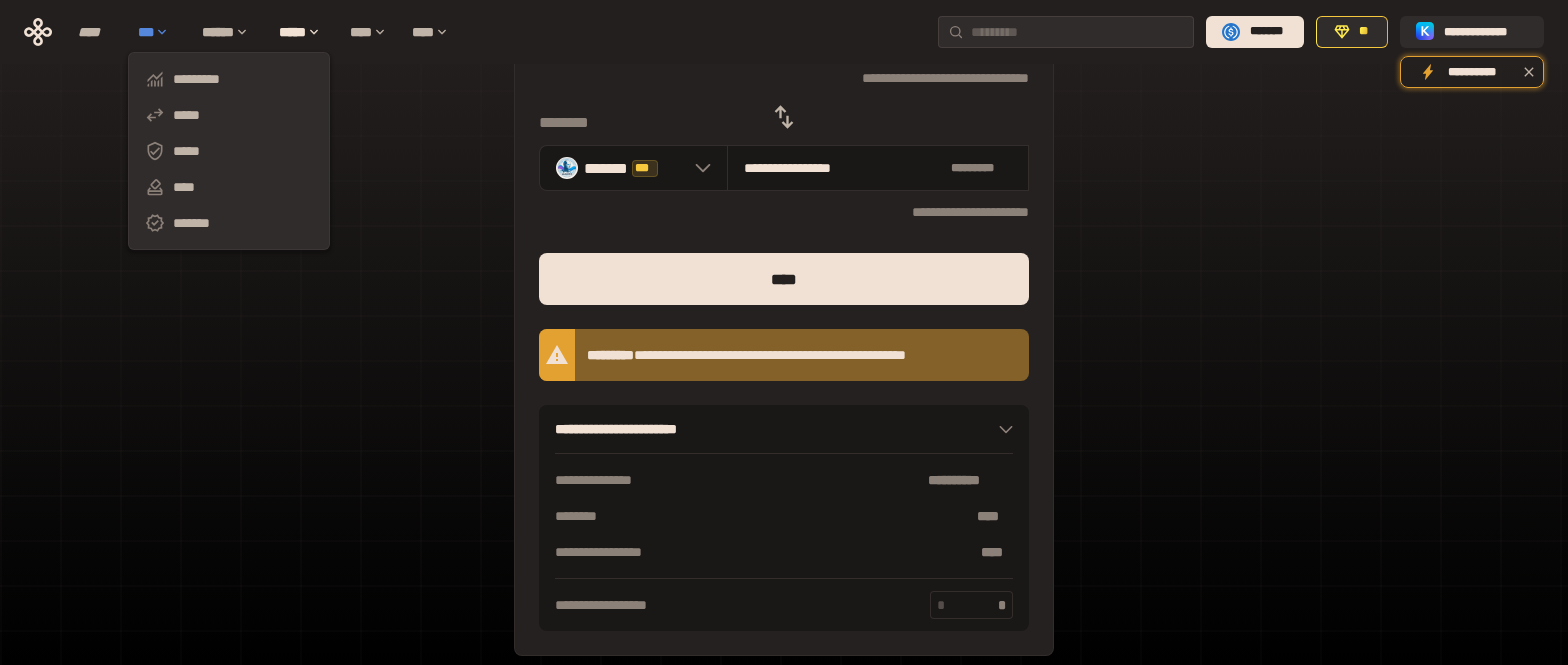 click on "***" at bounding box center [160, 32] 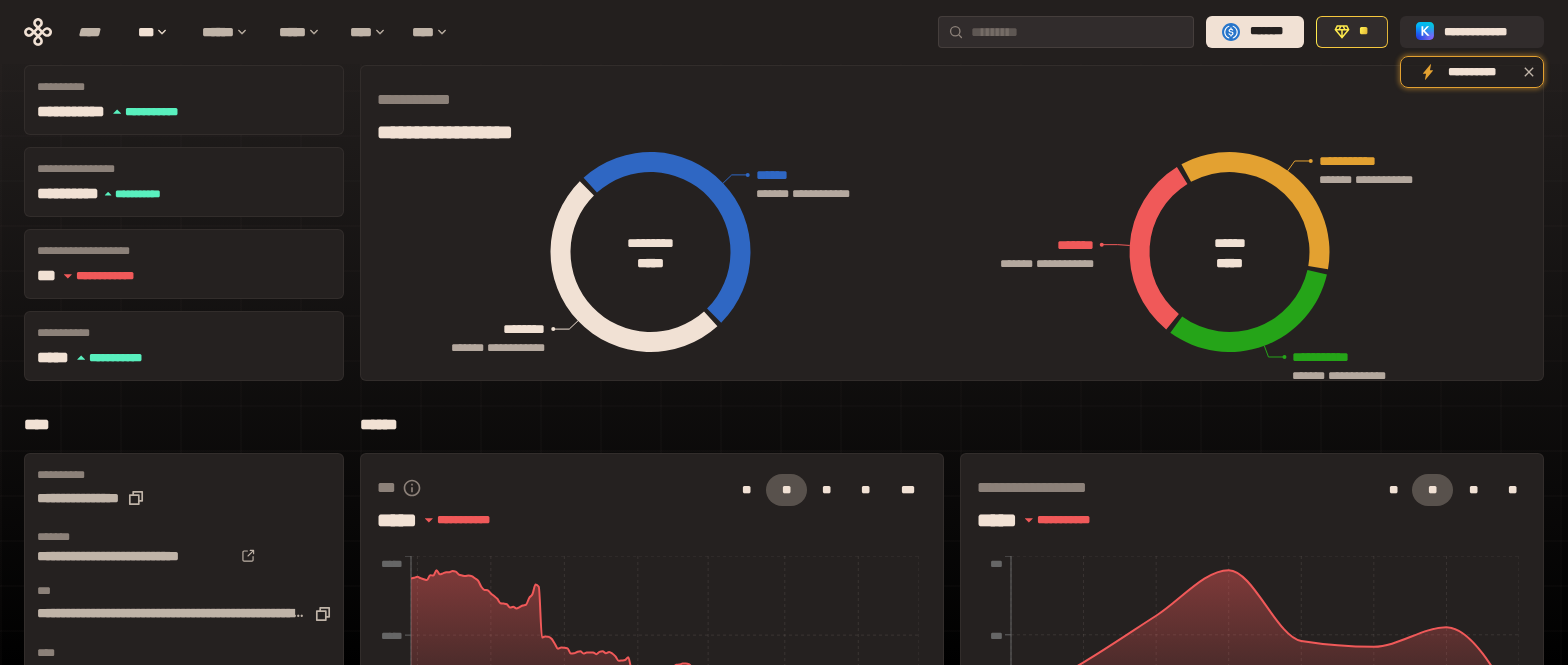 scroll, scrollTop: 100, scrollLeft: 0, axis: vertical 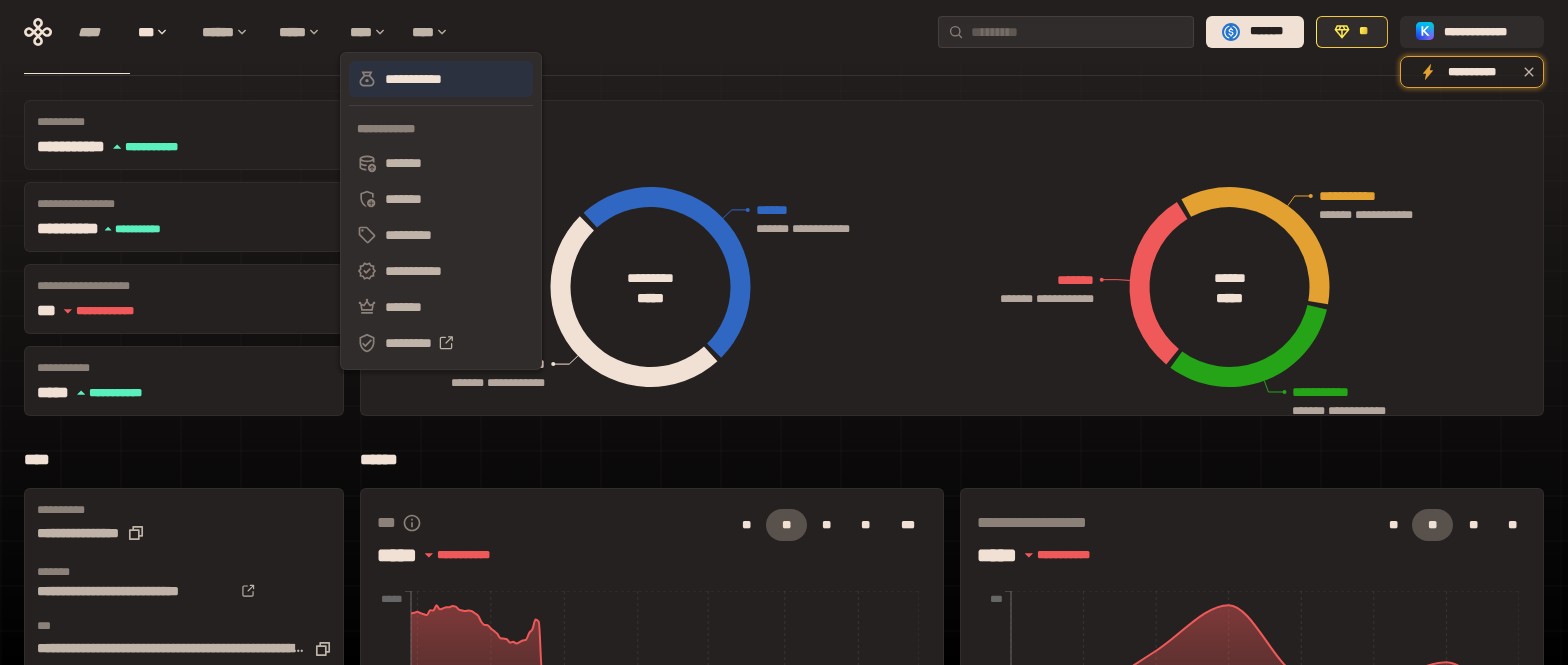 click on "**********" at bounding box center (441, 79) 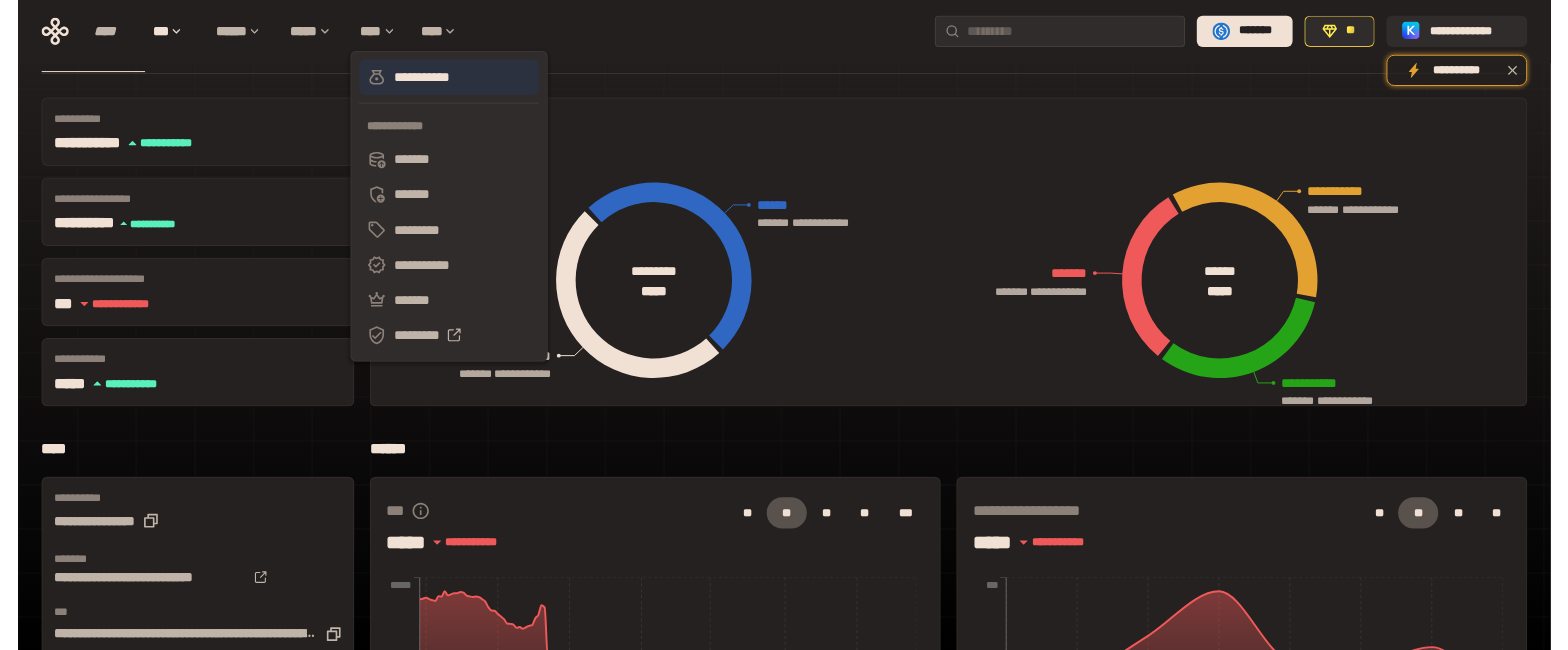 scroll, scrollTop: 0, scrollLeft: 0, axis: both 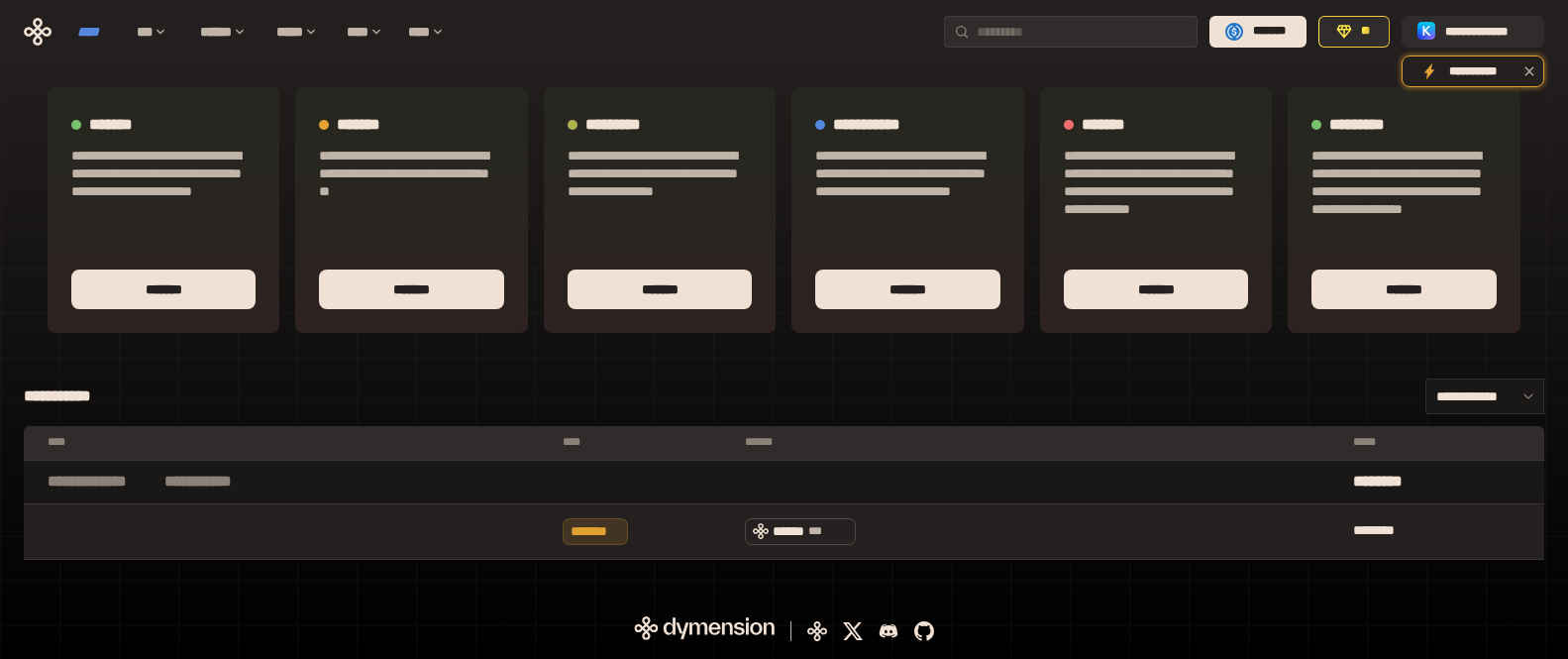 click on "****" at bounding box center [97, 32] 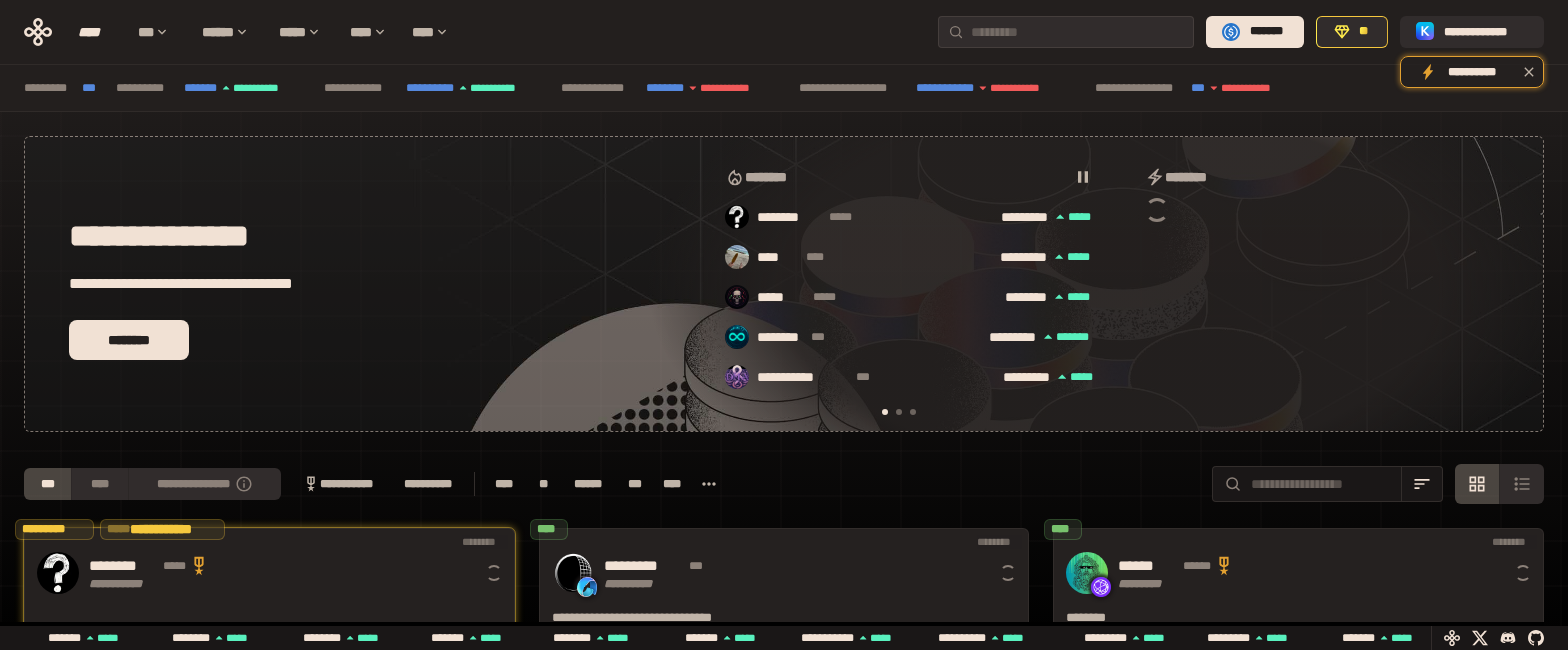 scroll, scrollTop: 0, scrollLeft: 16, axis: horizontal 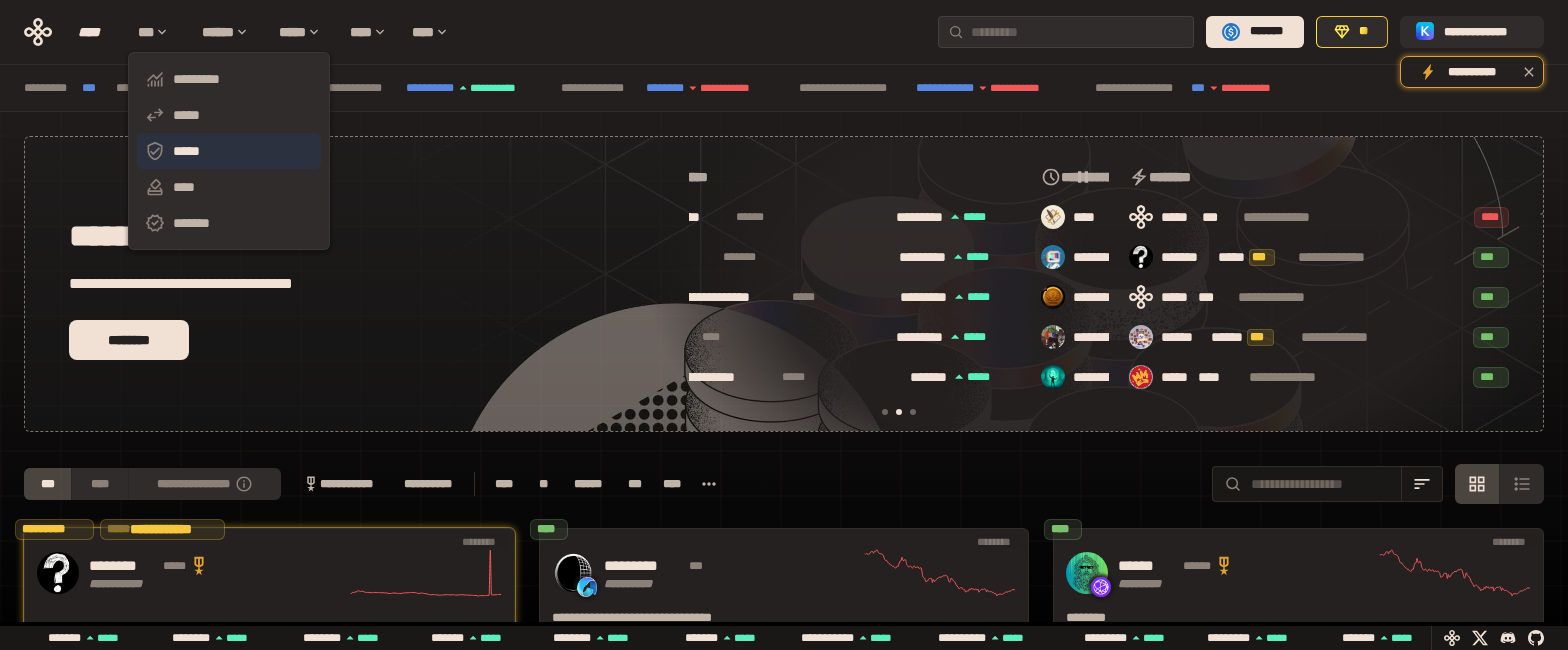 click on "*****" at bounding box center (229, 151) 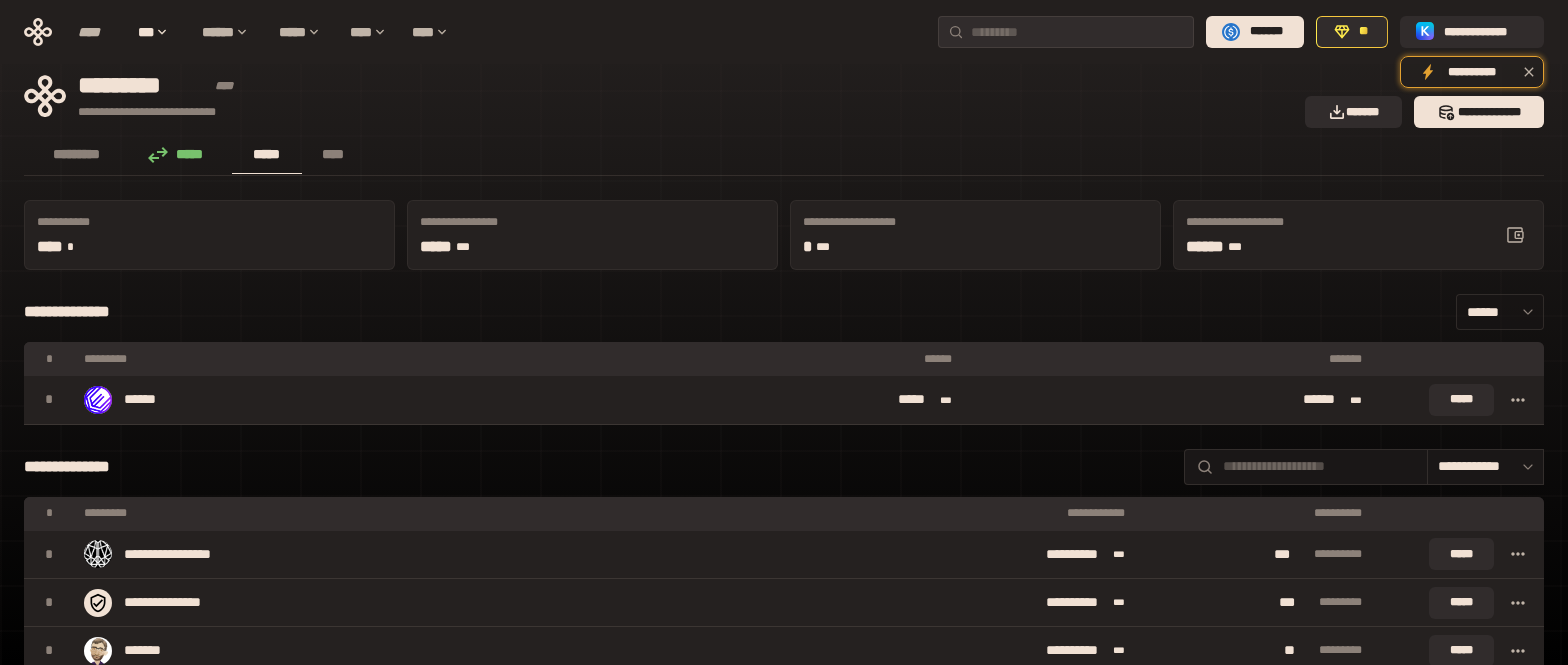 click on "******" at bounding box center [1500, 312] 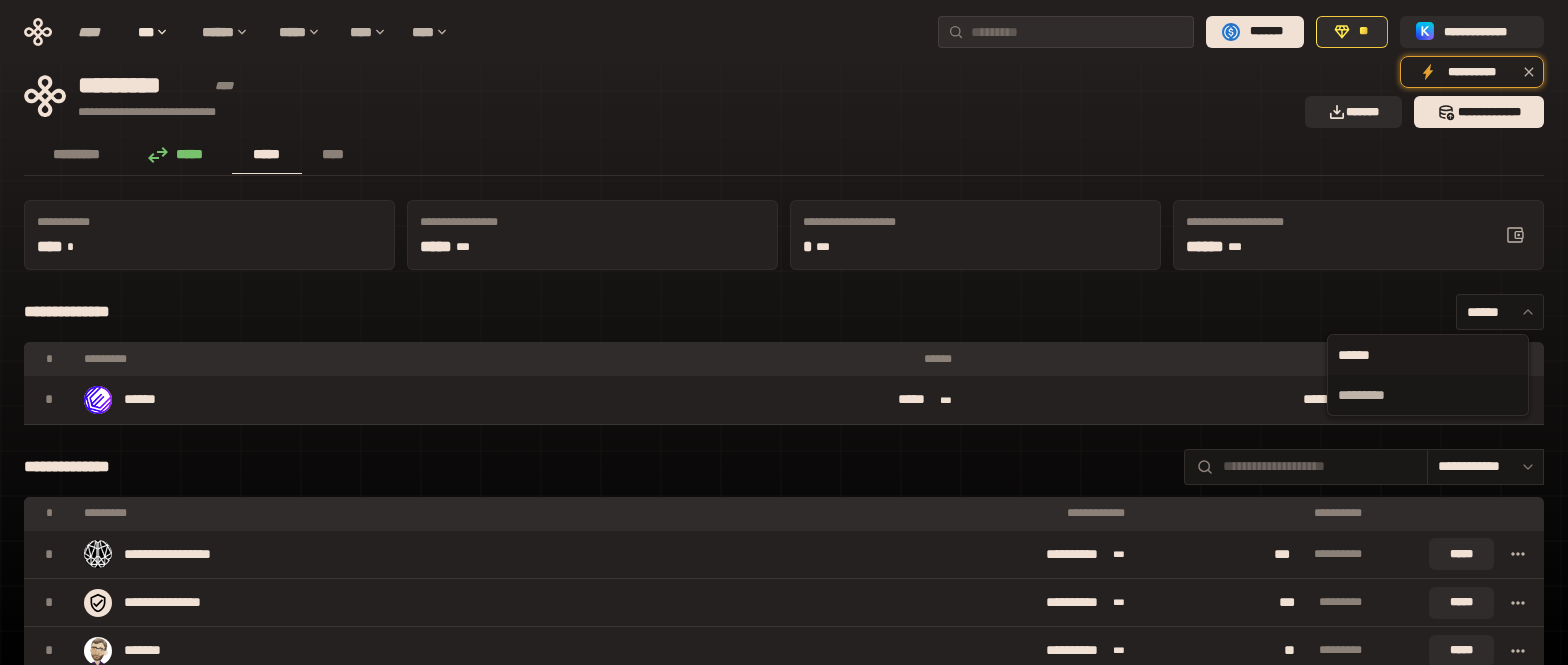 click on "**********" at bounding box center [784, 312] 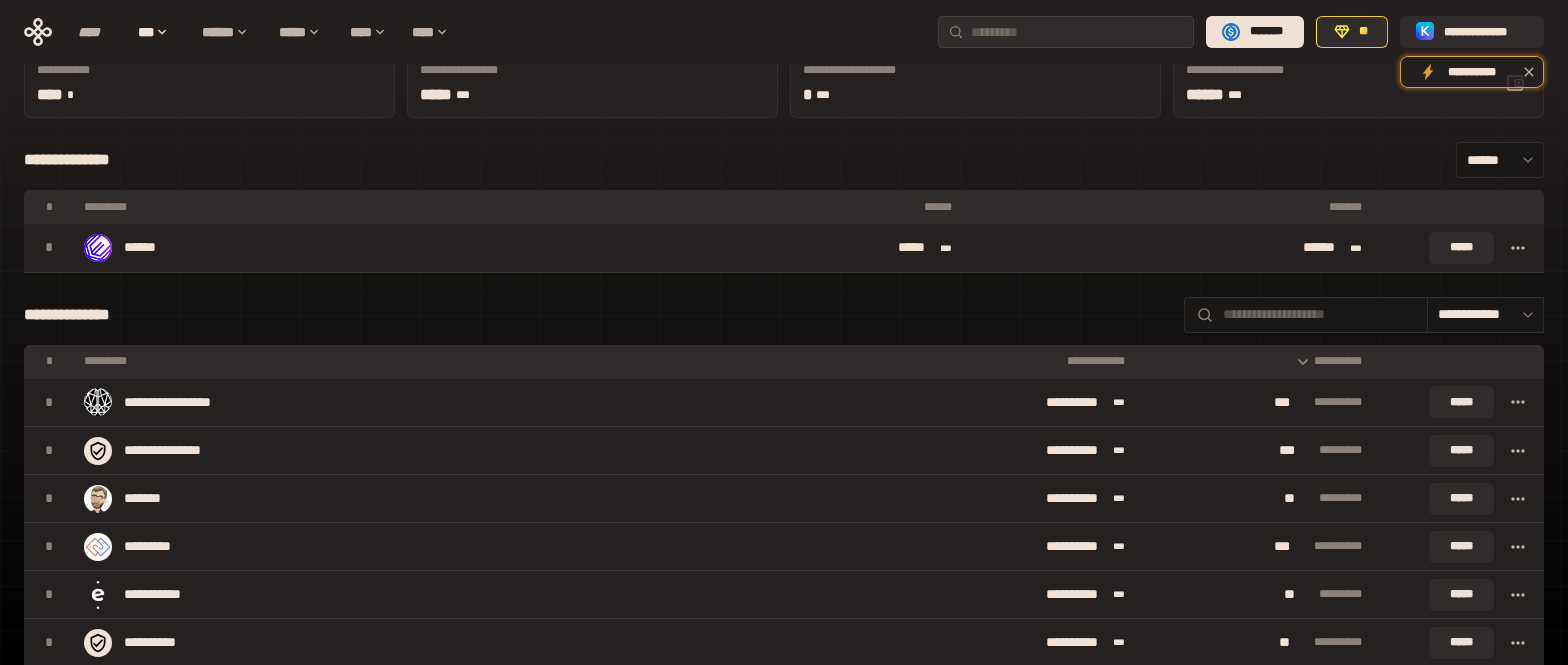 scroll, scrollTop: 200, scrollLeft: 0, axis: vertical 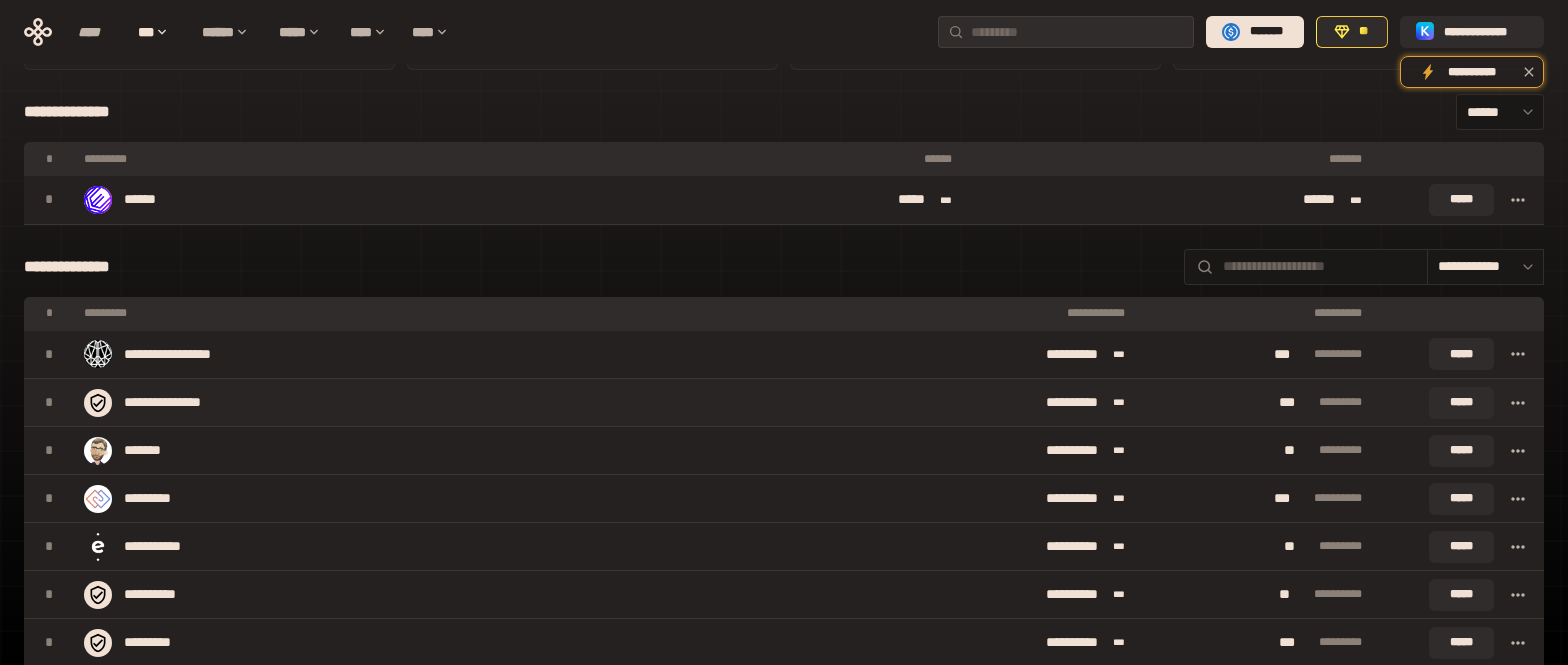 click 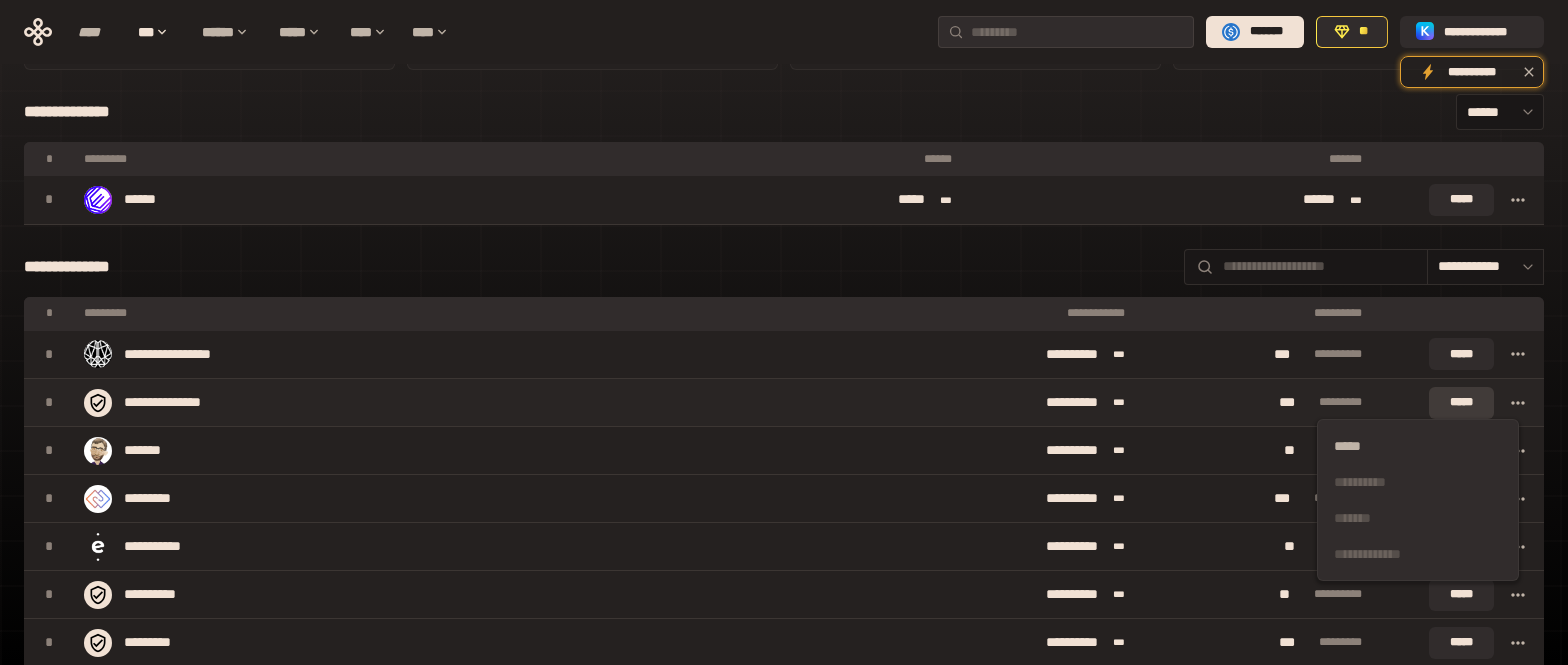 click on "*****" at bounding box center [1461, 403] 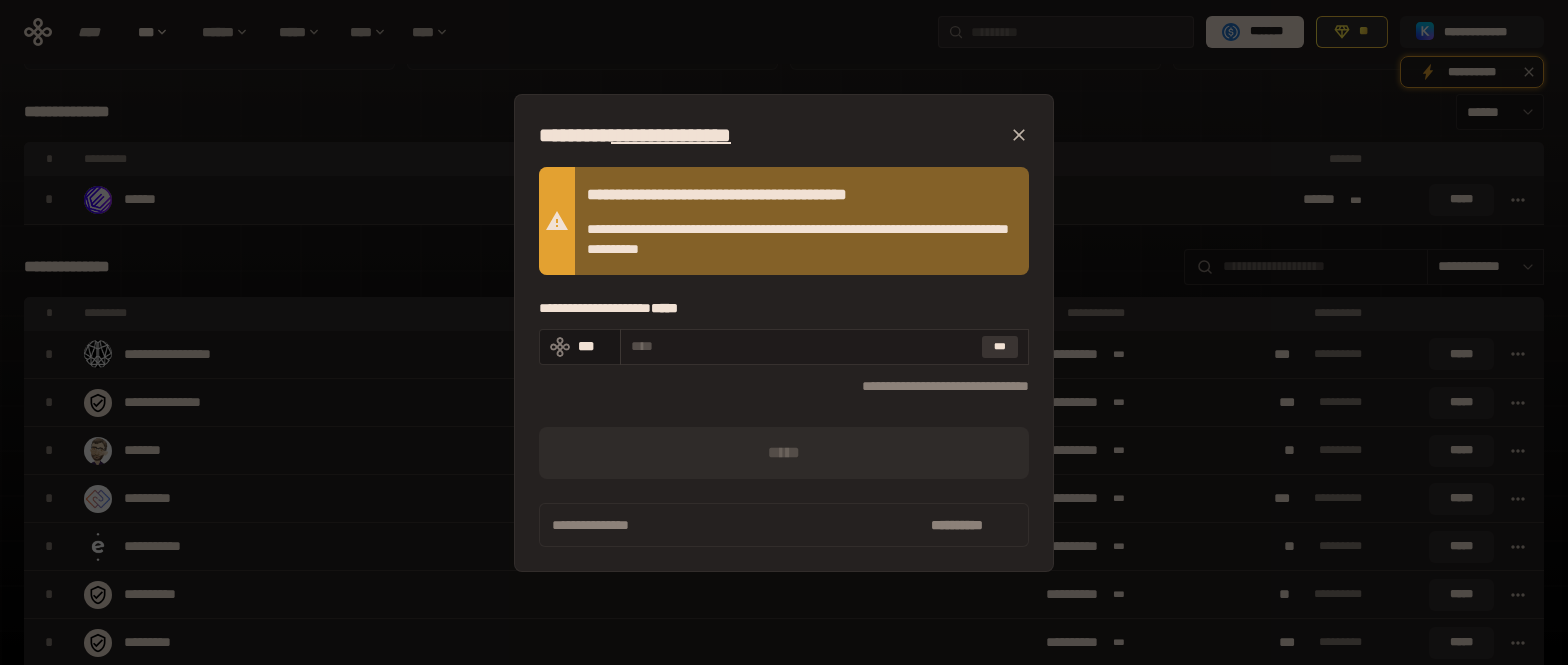 click on "***" at bounding box center [1000, 347] 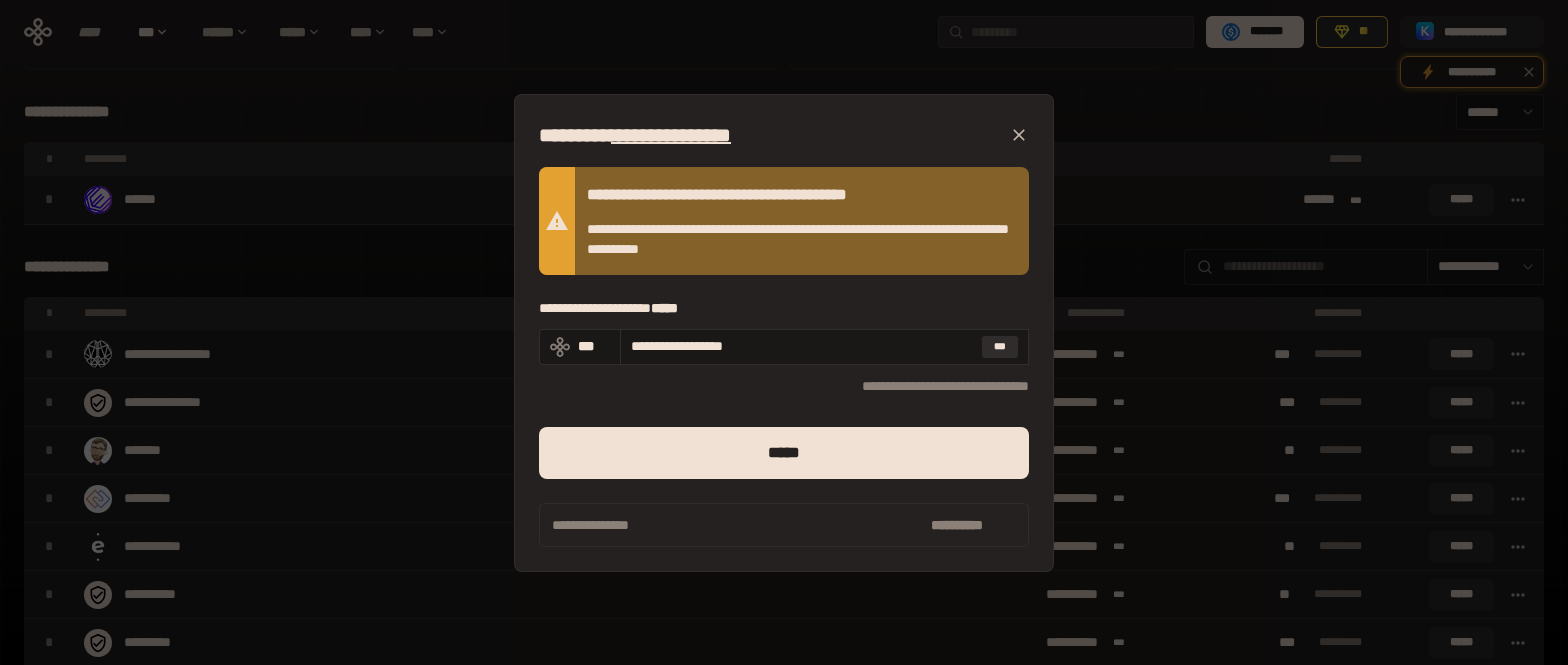 click 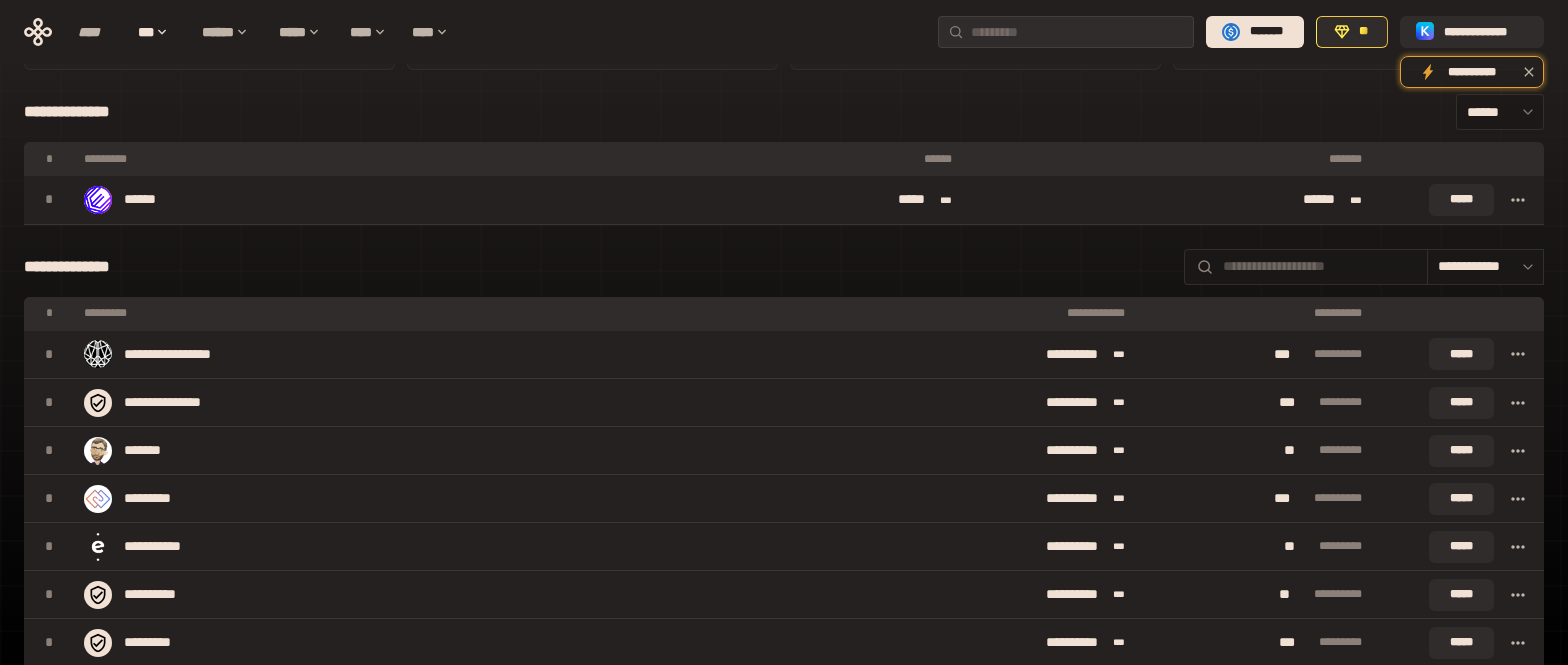 click on "******" at bounding box center (1500, 112) 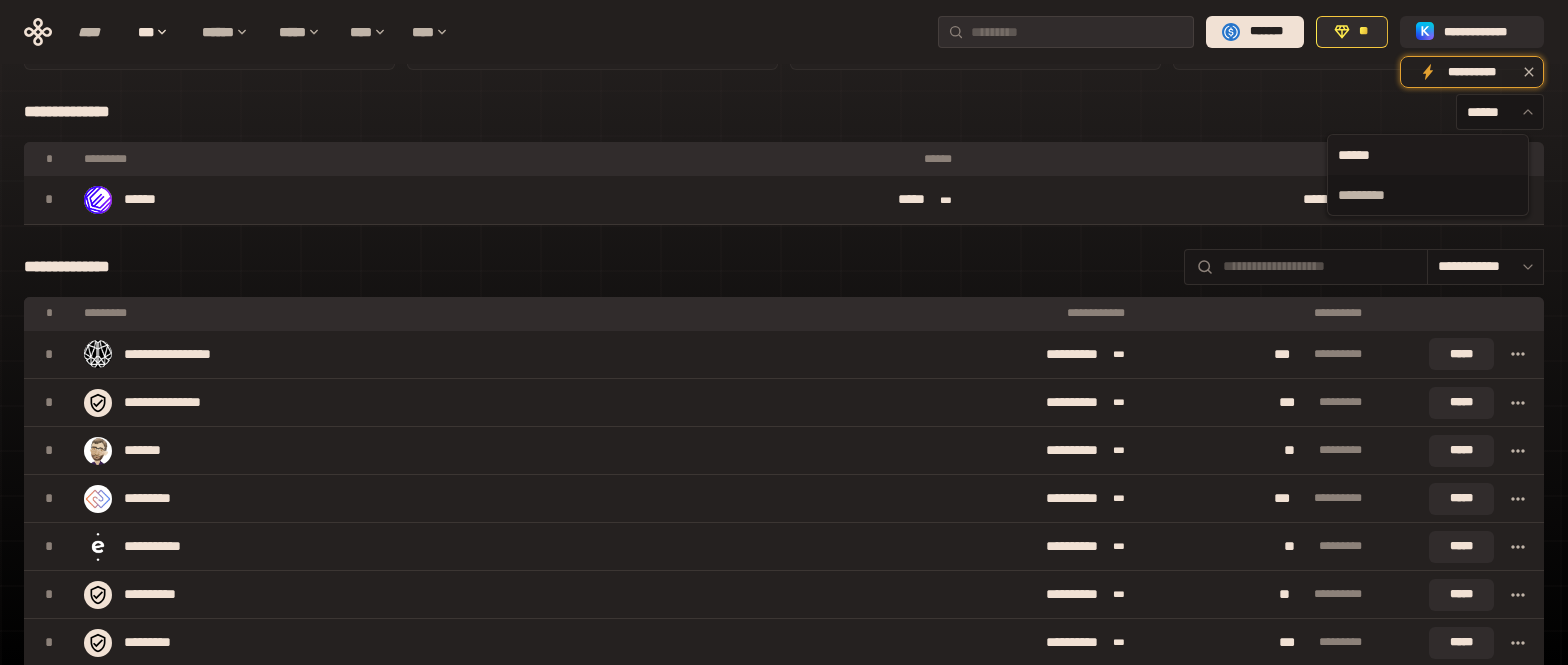 click on "**********" at bounding box center (784, 112) 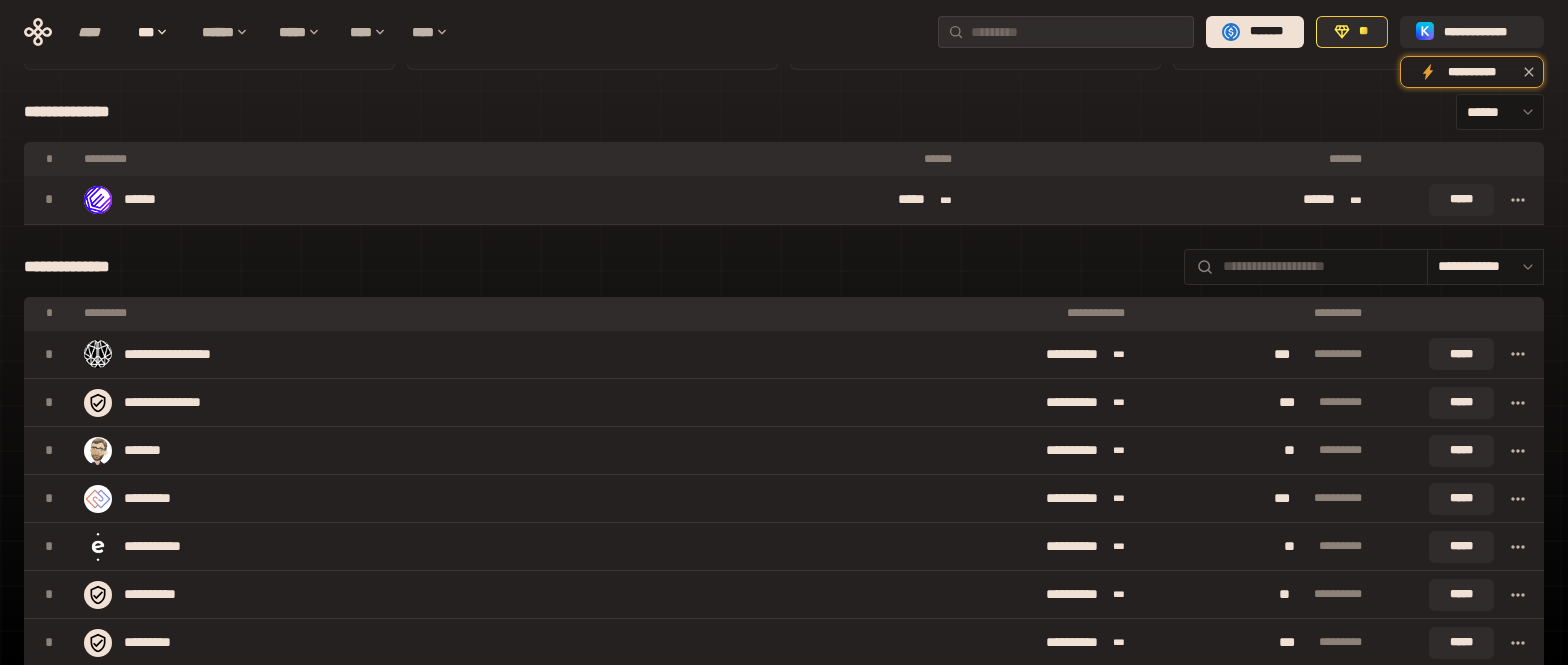 click 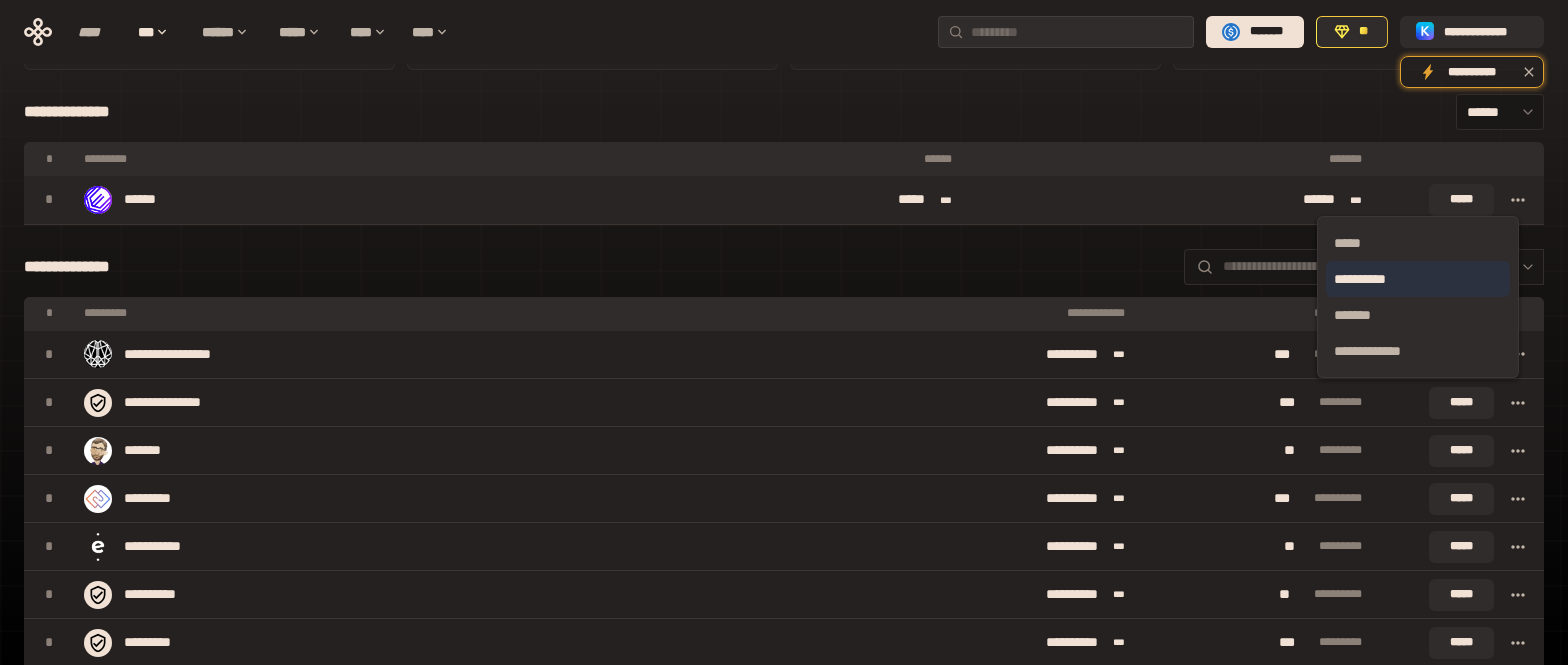 click on "**********" at bounding box center [1418, 279] 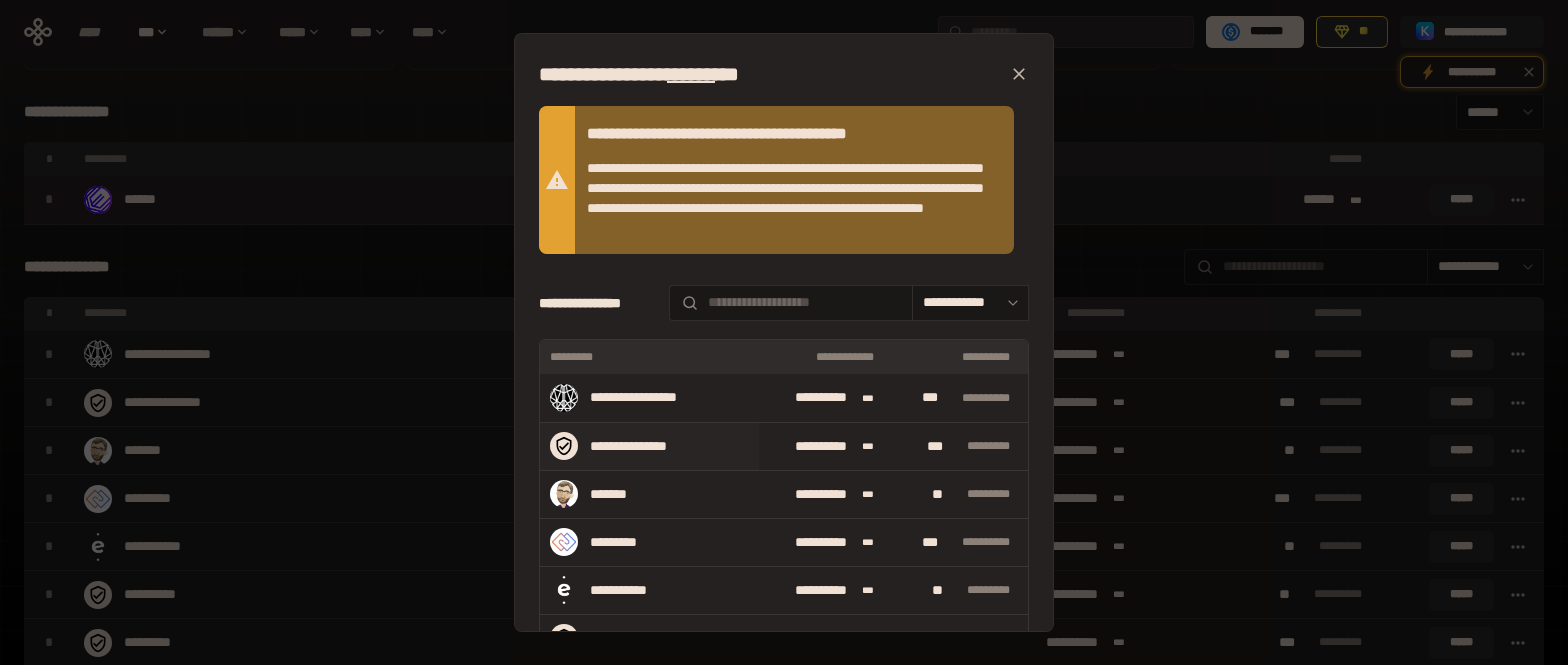 click on "** * **** ** **" at bounding box center (957, 447) 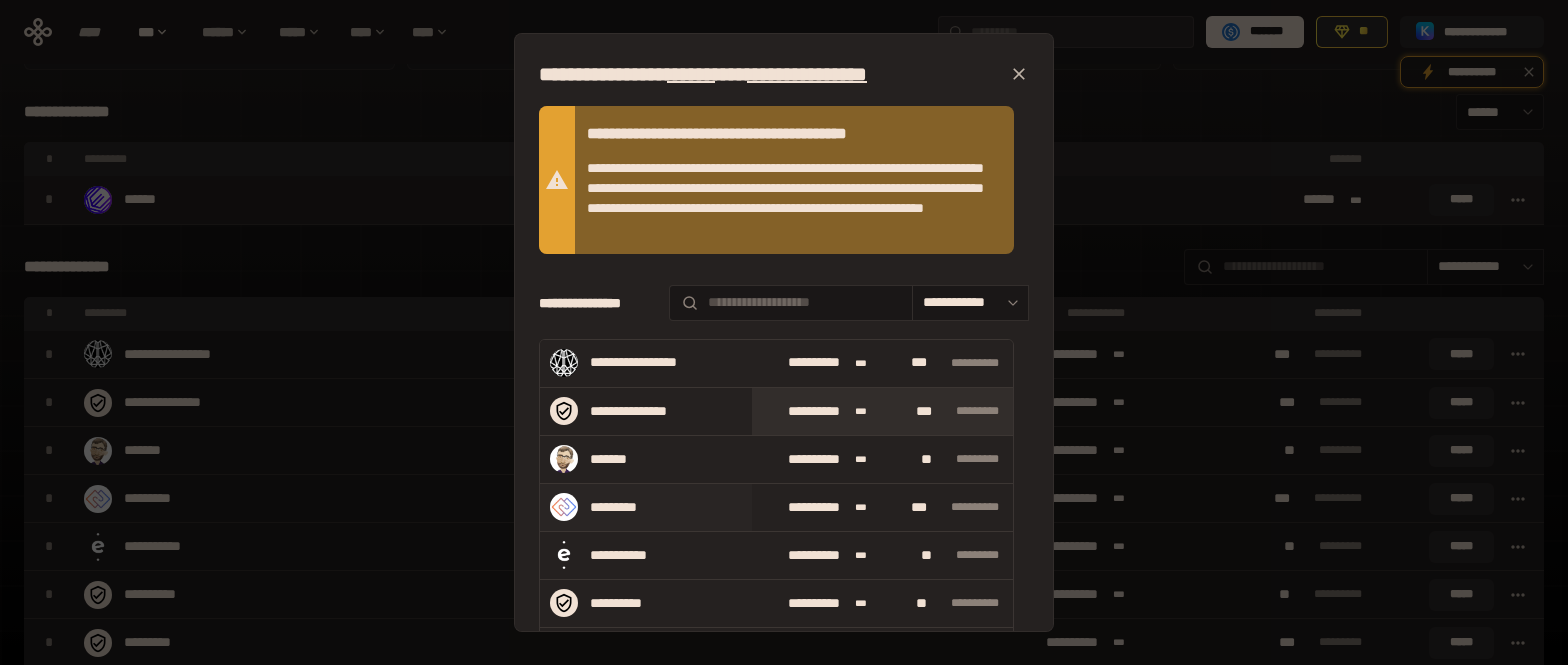 scroll, scrollTop: 0, scrollLeft: 0, axis: both 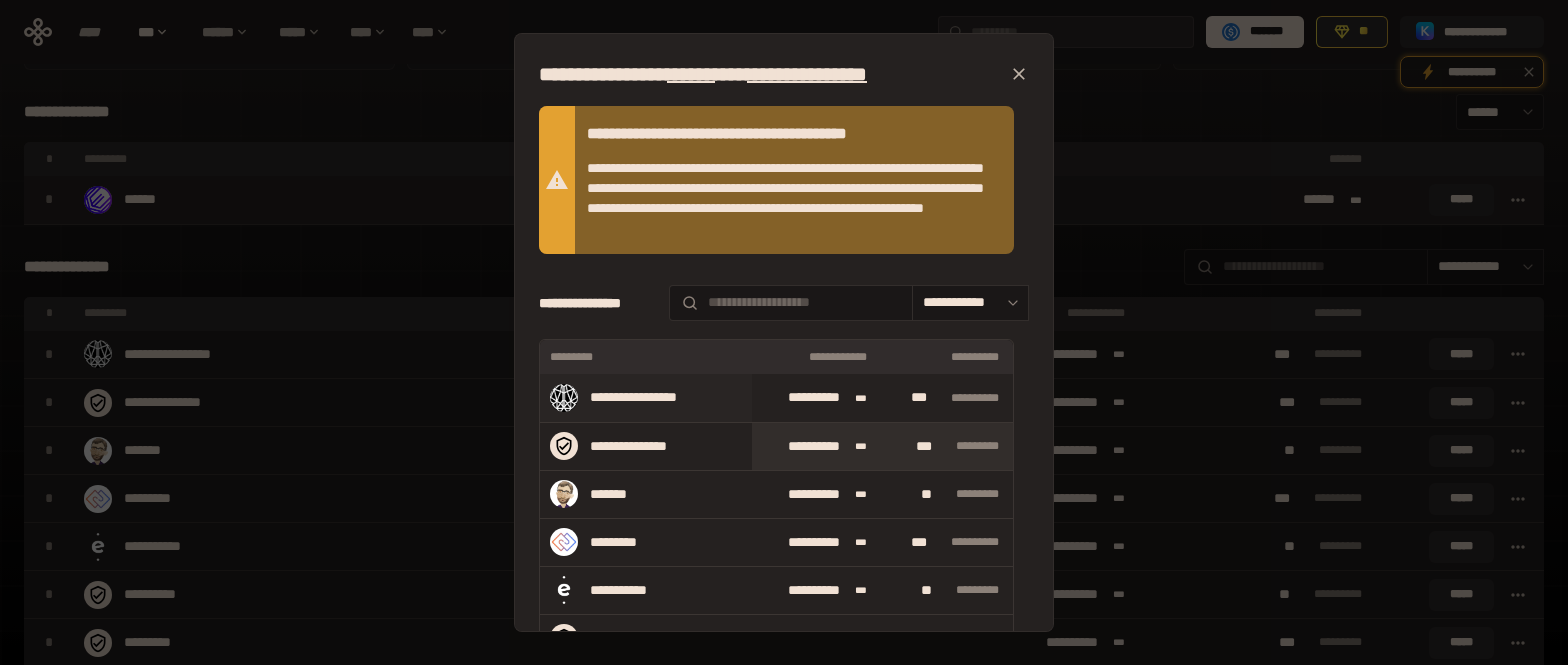 click on "** * **** *** **" at bounding box center (946, 398) 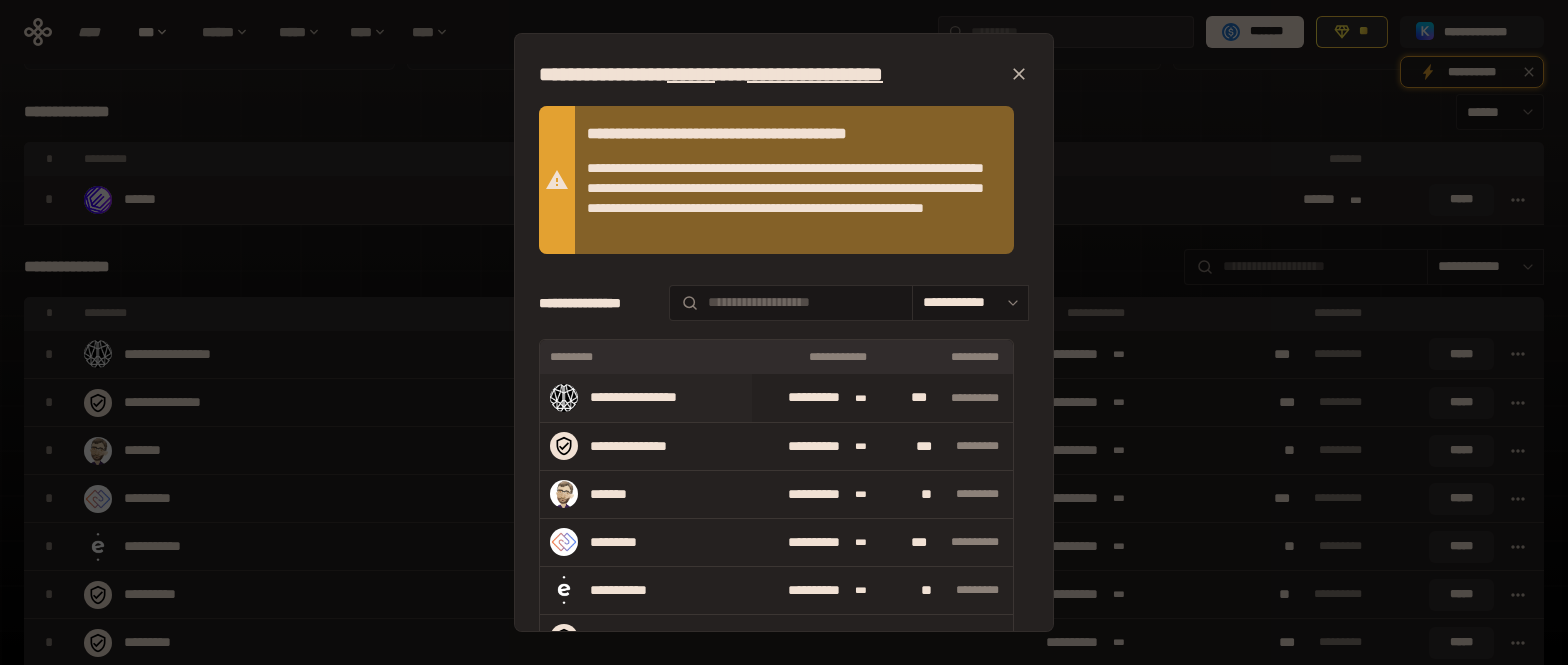 click on "***" at bounding box center [855, 398] 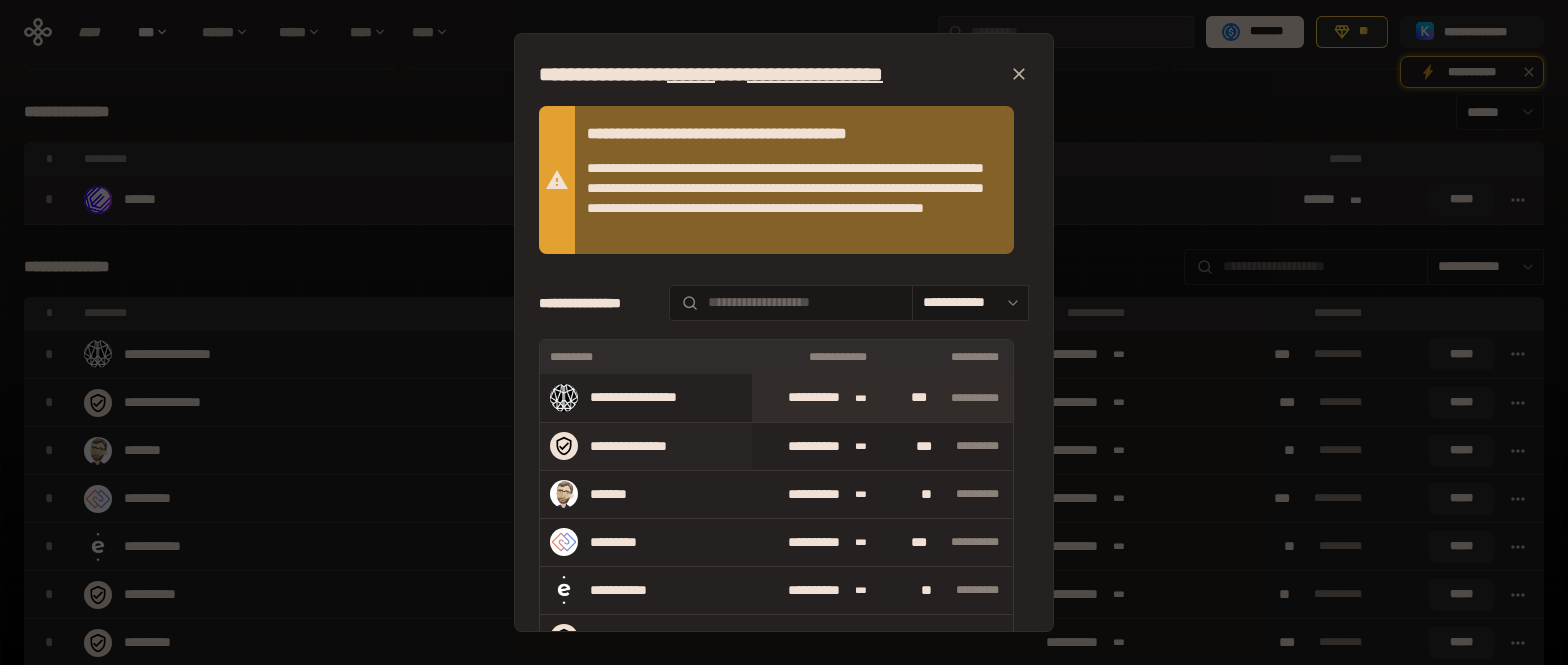 click on "** * **** ** **" at bounding box center [946, 447] 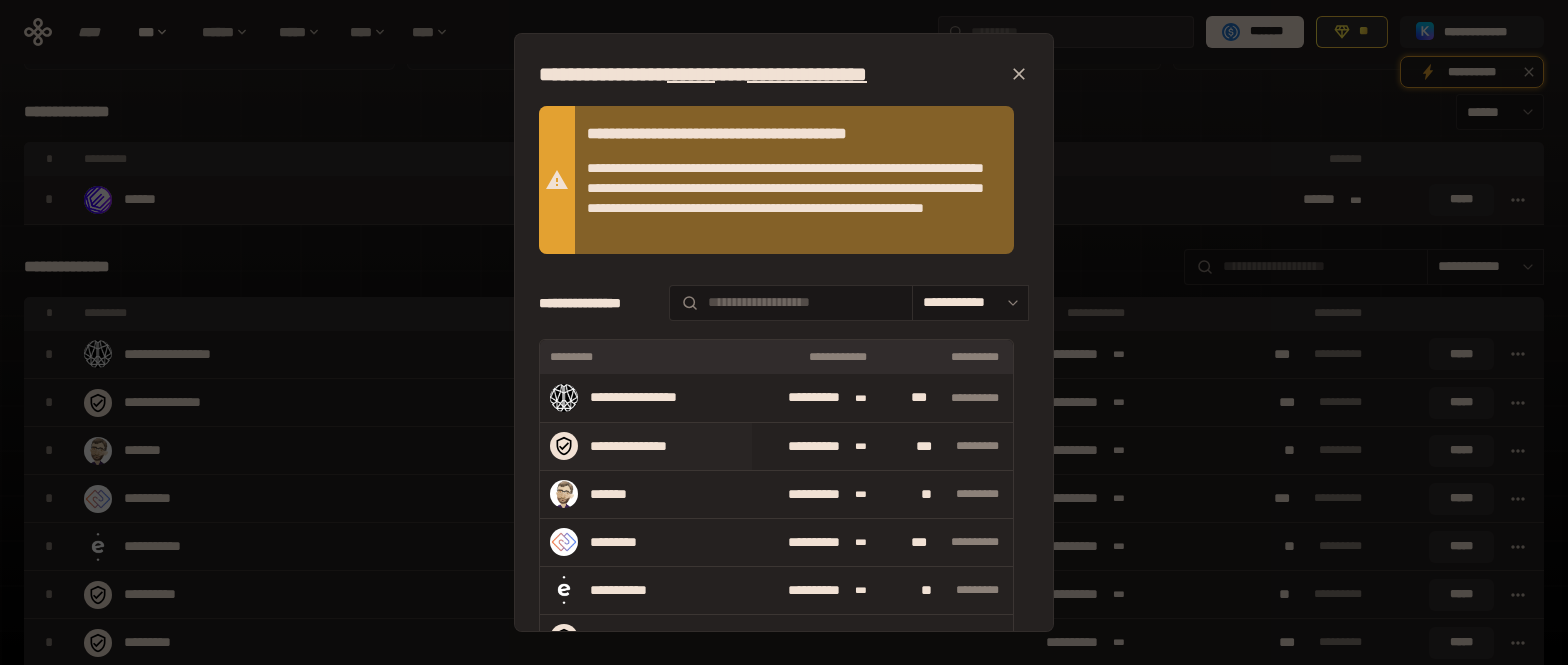 click on "** * **** ** **" at bounding box center (949, 446) 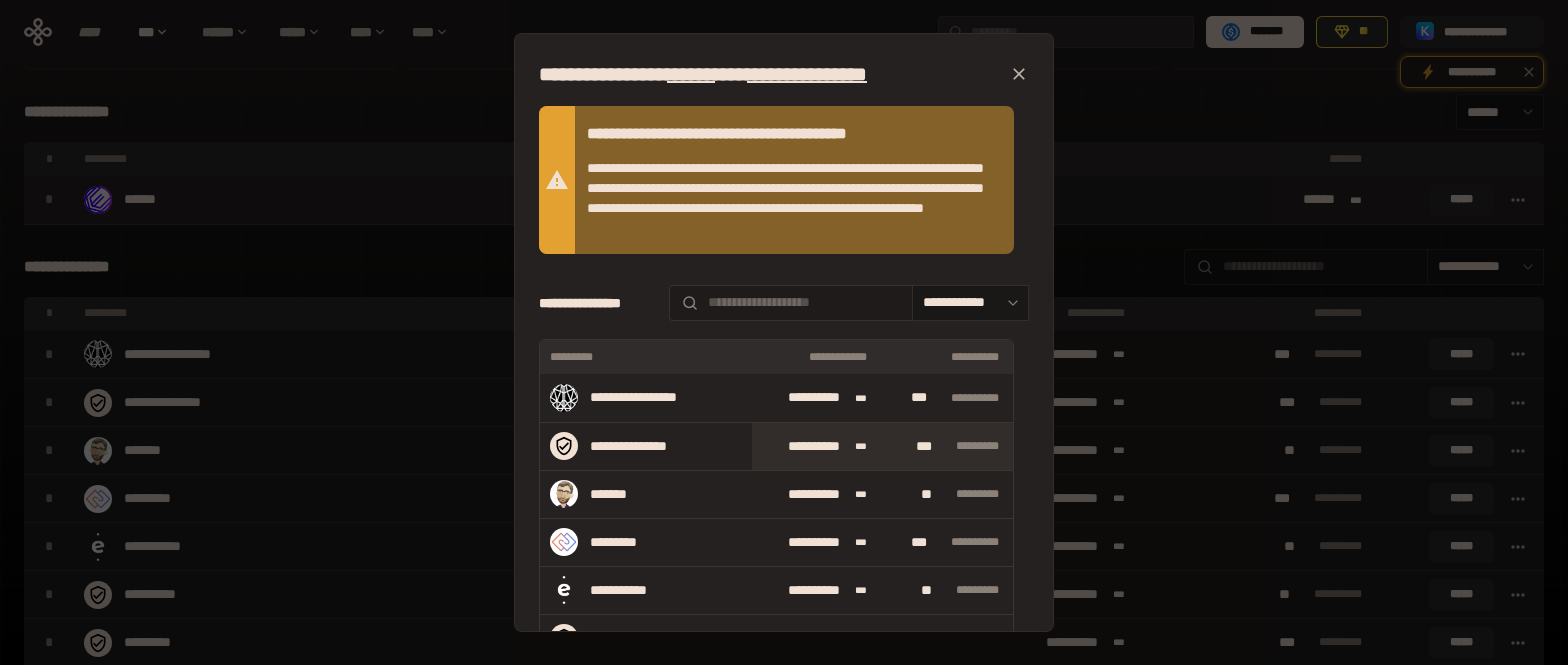 click at bounding box center (805, 302) 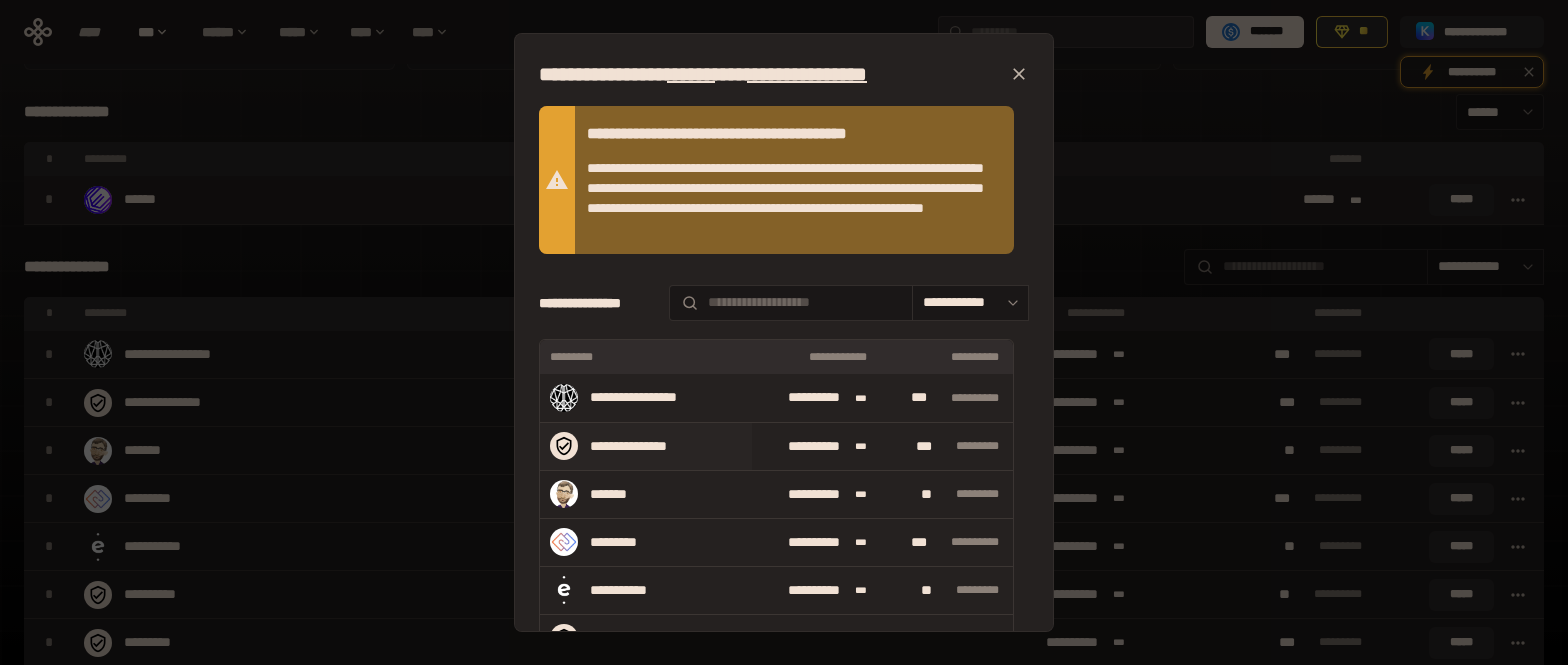 click on "** * **** ** **" at bounding box center [946, 447] 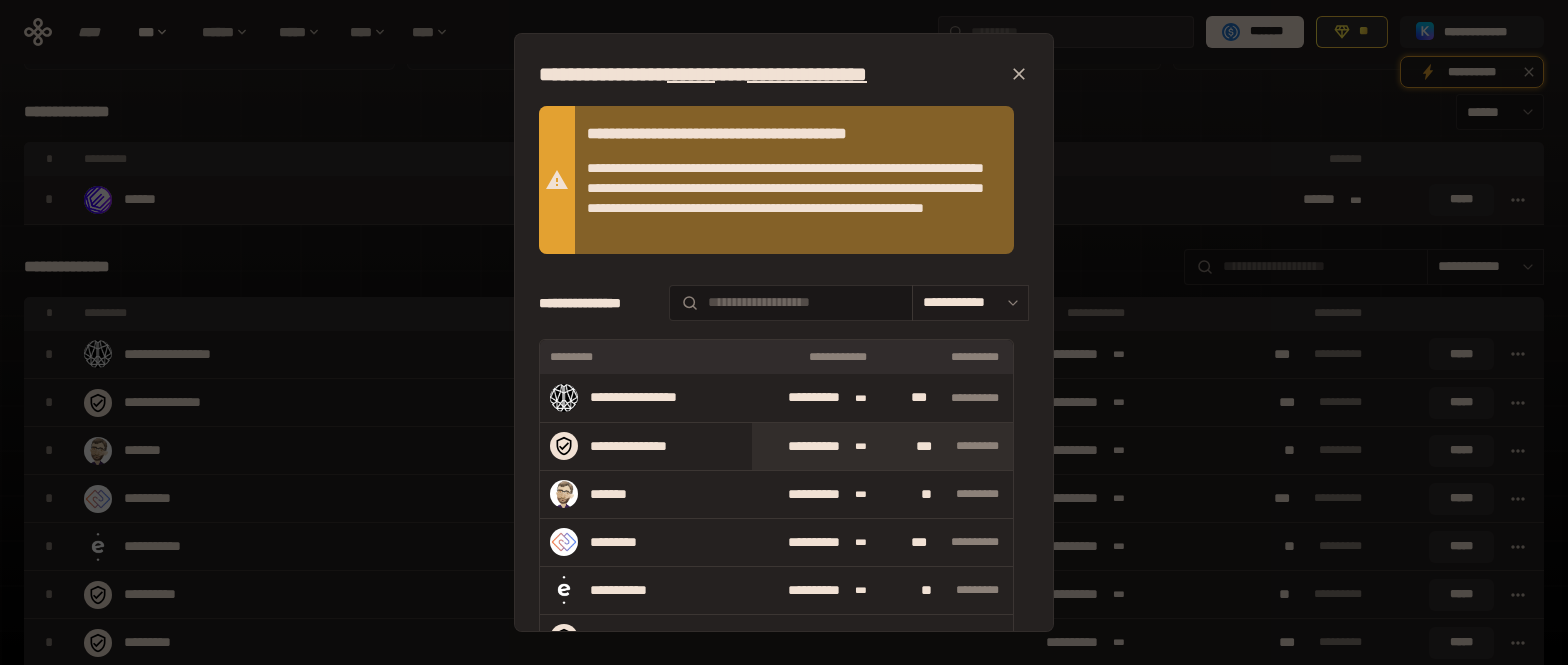 click on "****** *****" at bounding box center [970, 303] 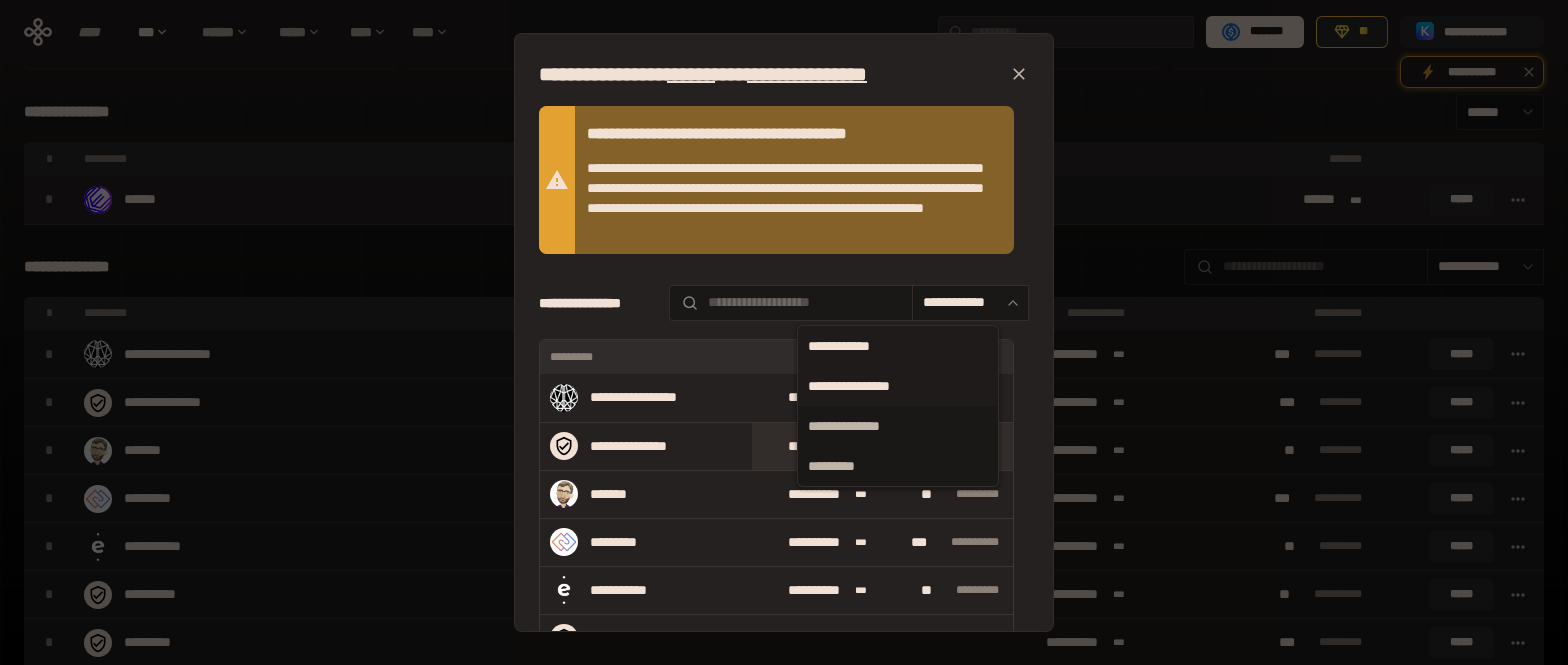 click on "**********" at bounding box center (898, 386) 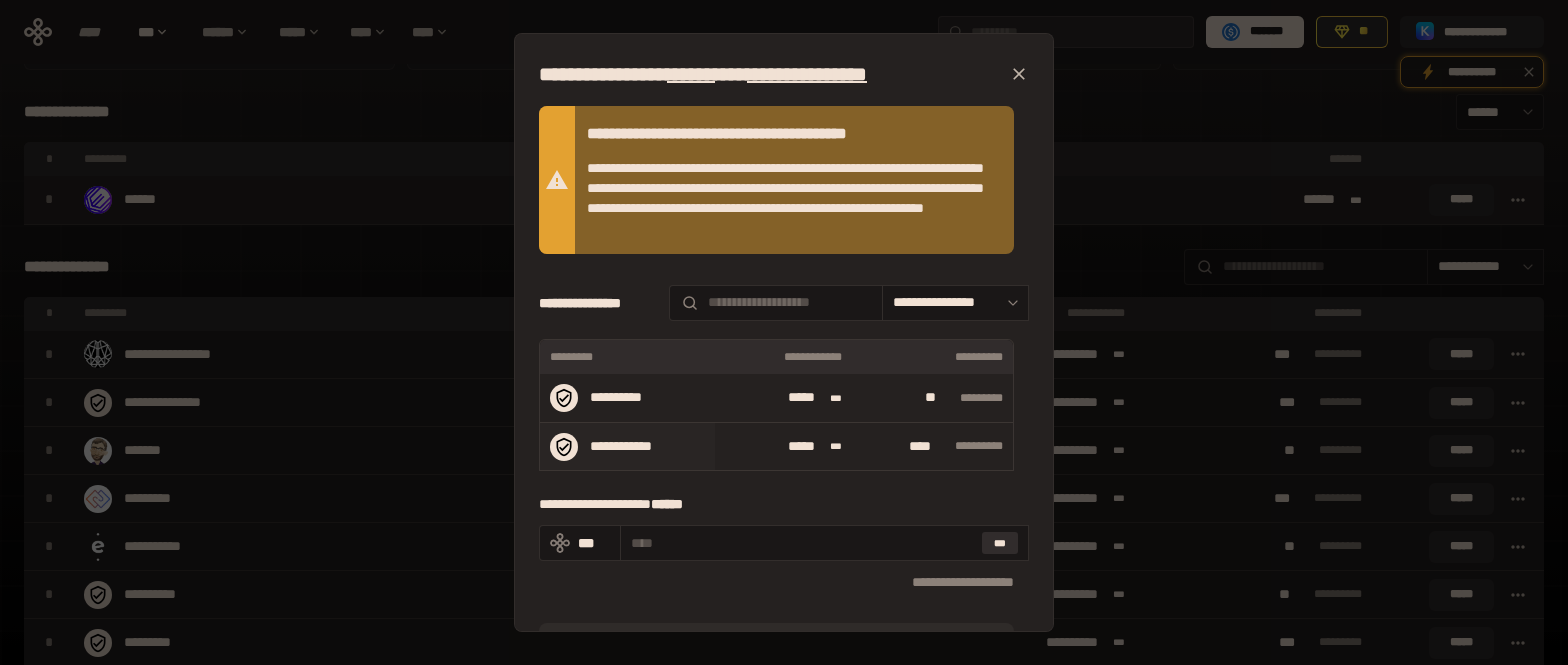 click on "**** *** **" at bounding box center [967, 446] 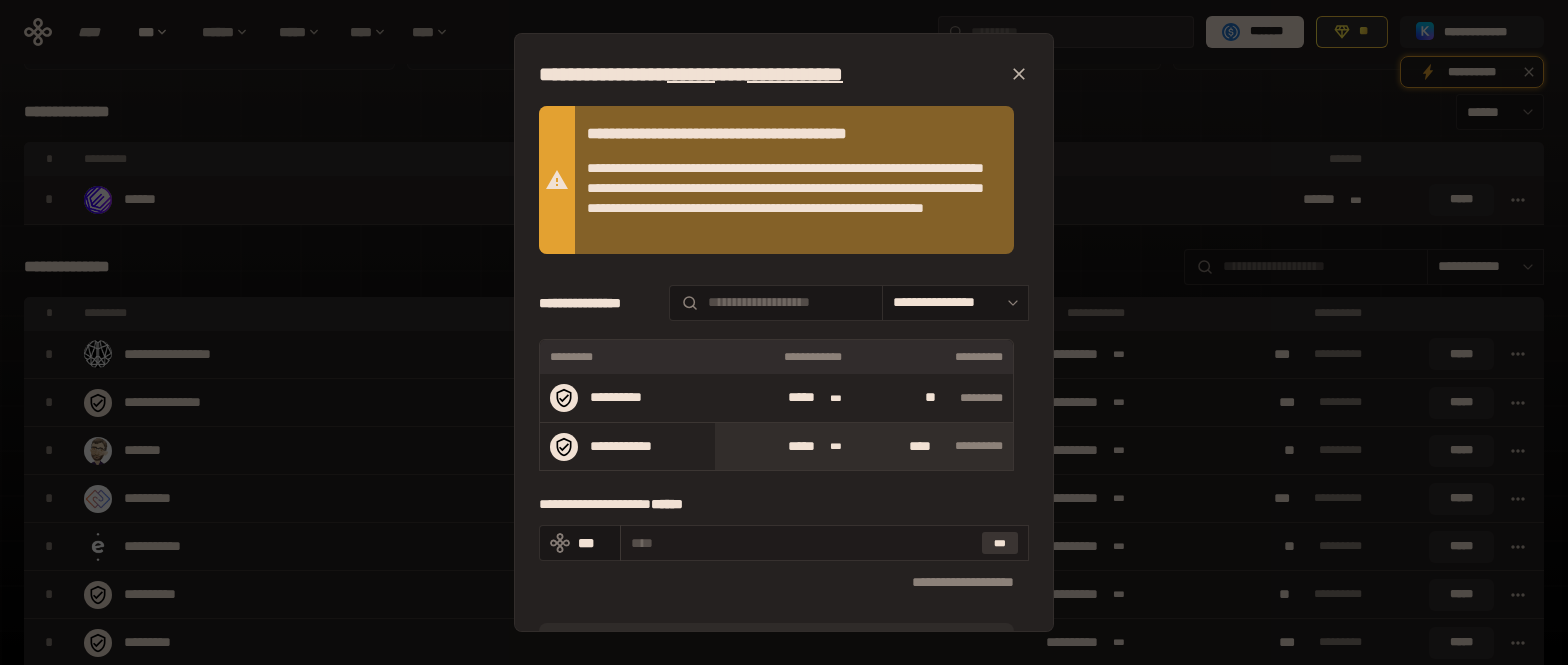 click on "***" at bounding box center [1000, 543] 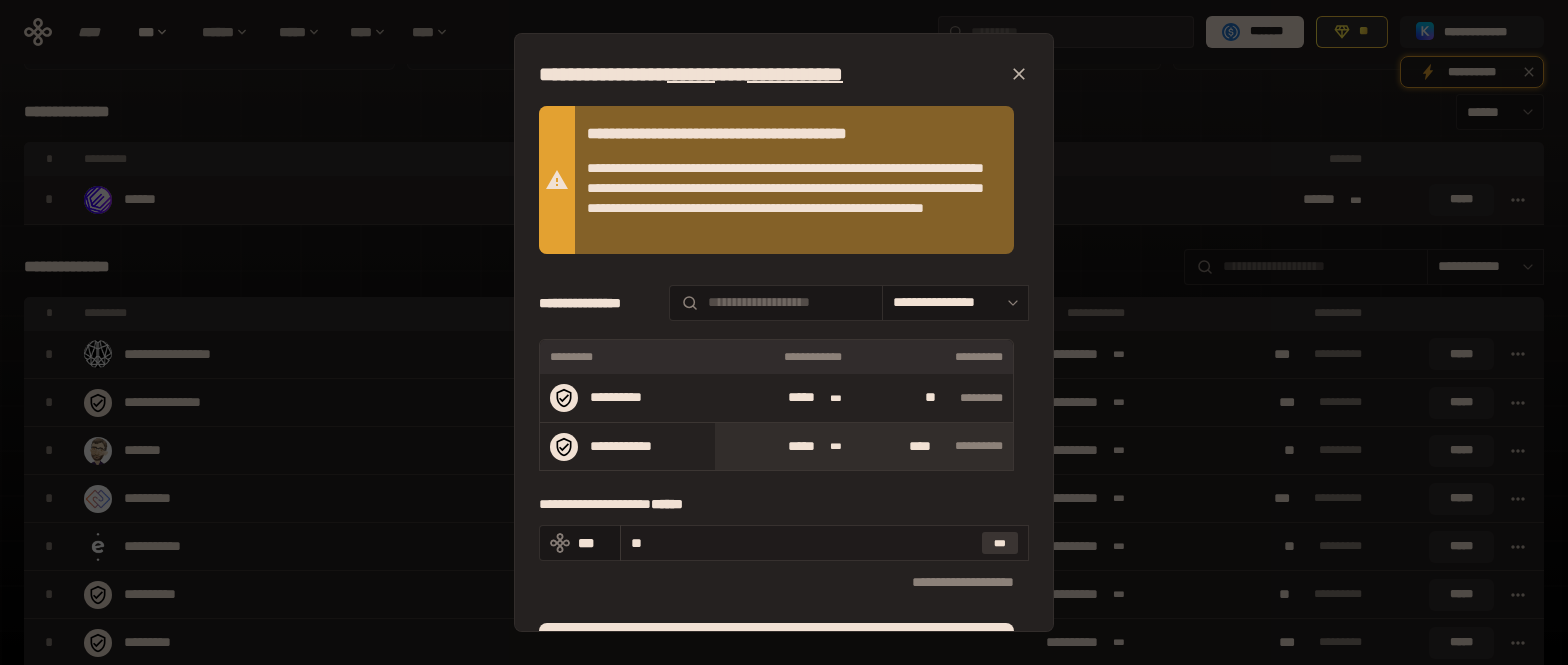 type on "**" 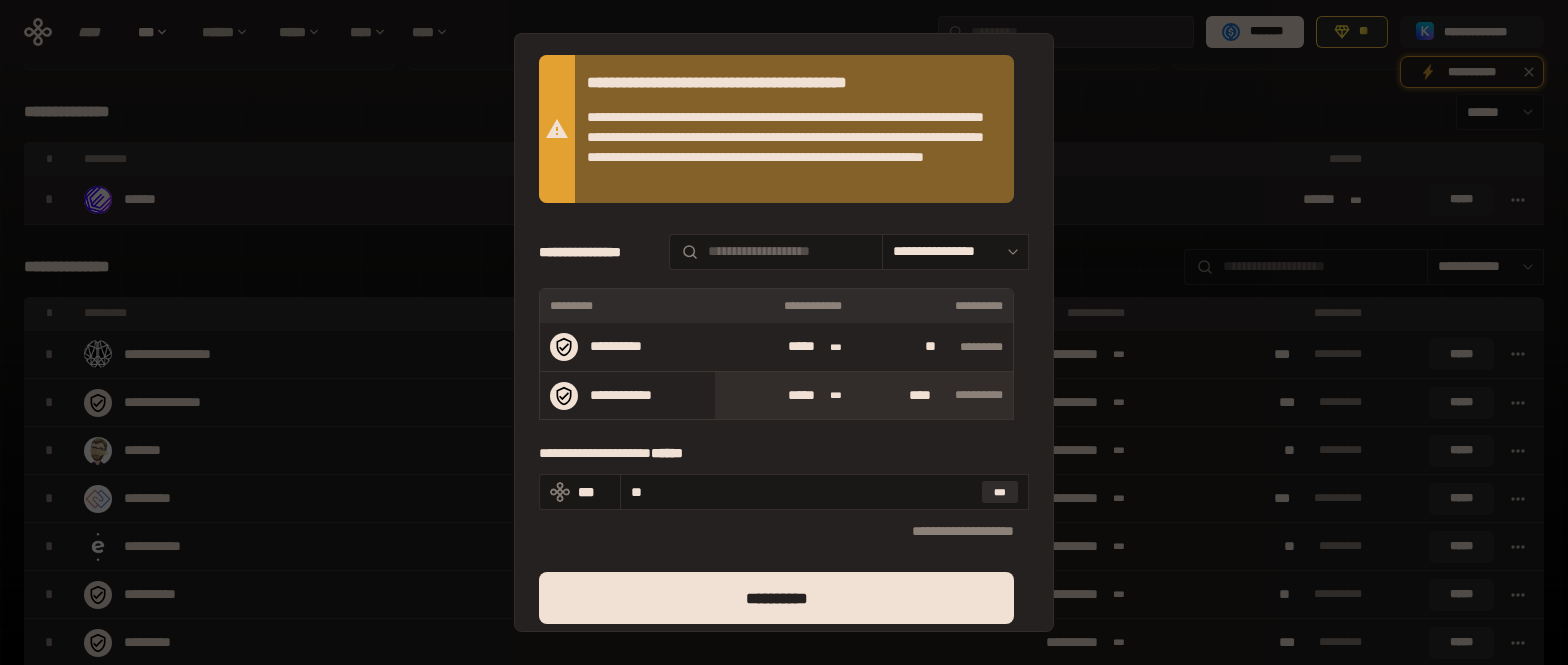 scroll, scrollTop: 100, scrollLeft: 0, axis: vertical 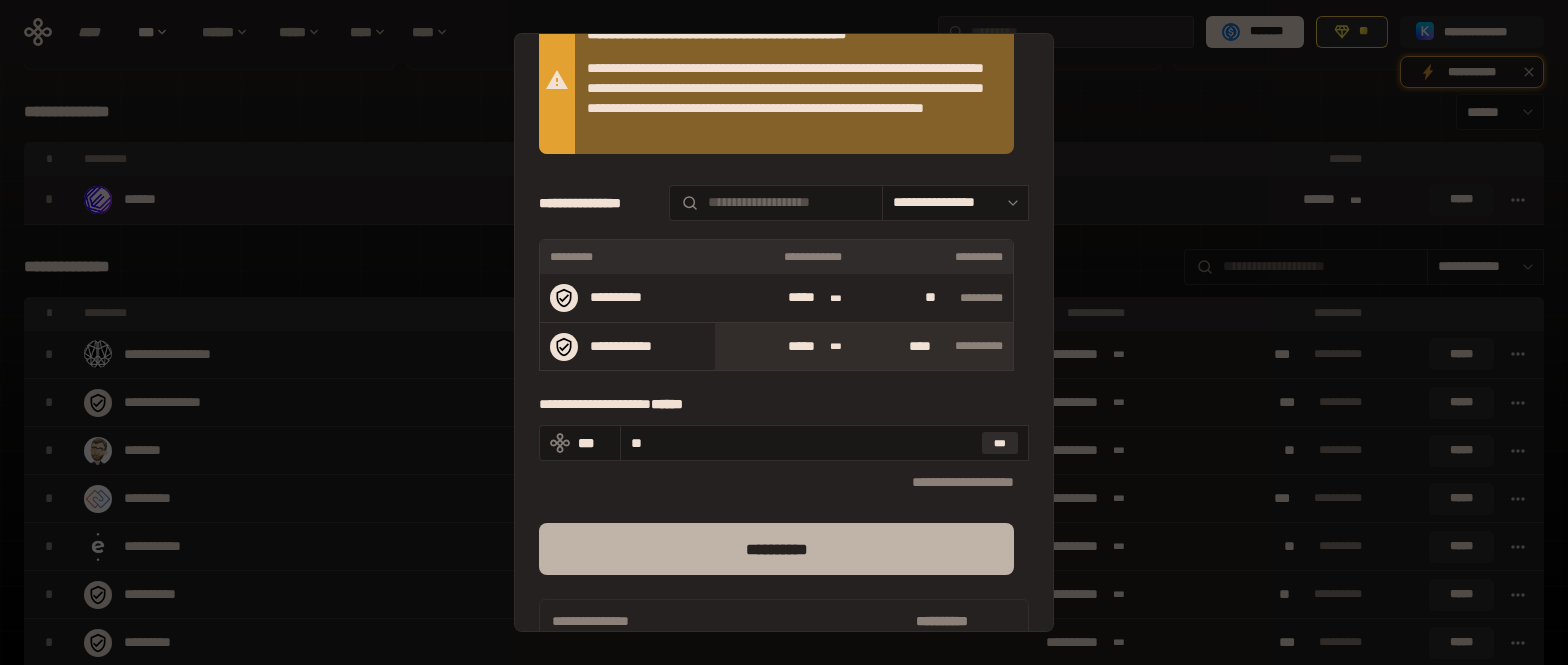 click on "**********" at bounding box center (776, 549) 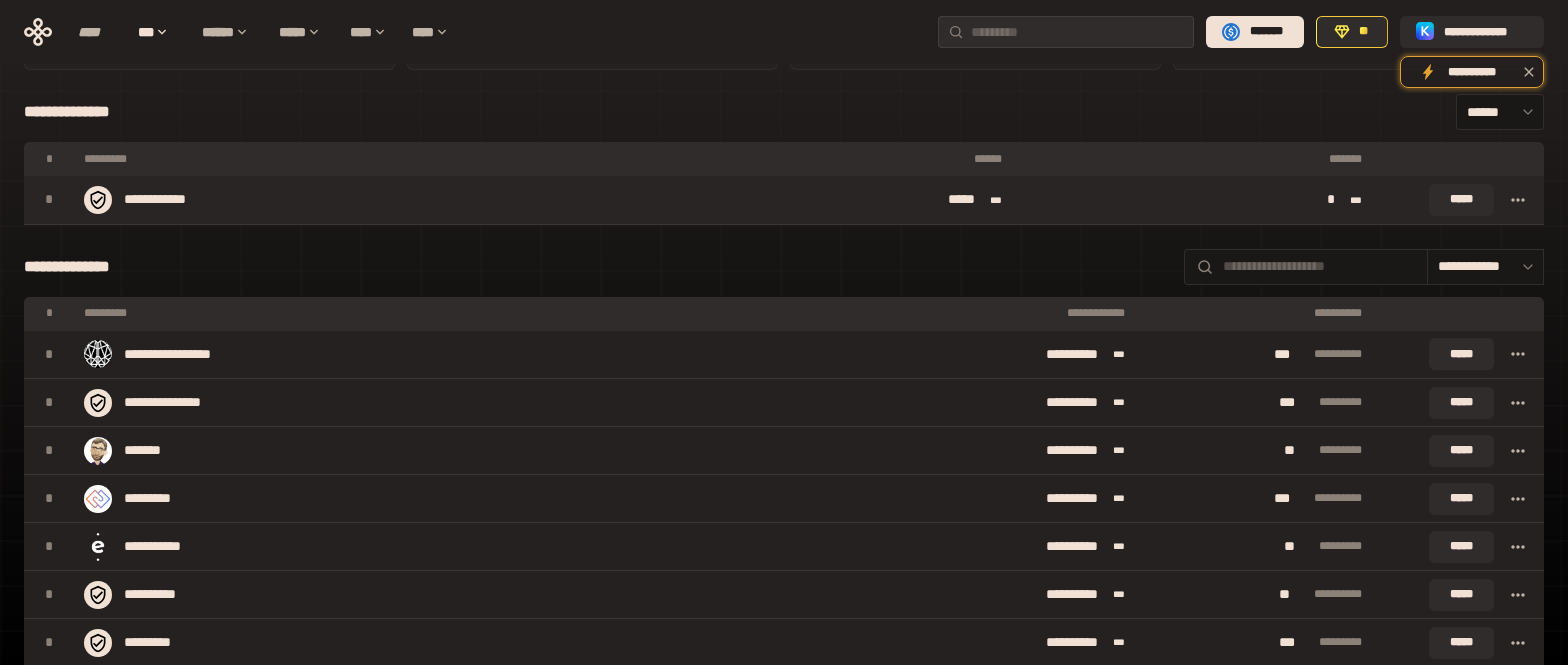 click on "**********" at bounding box center [364, 200] 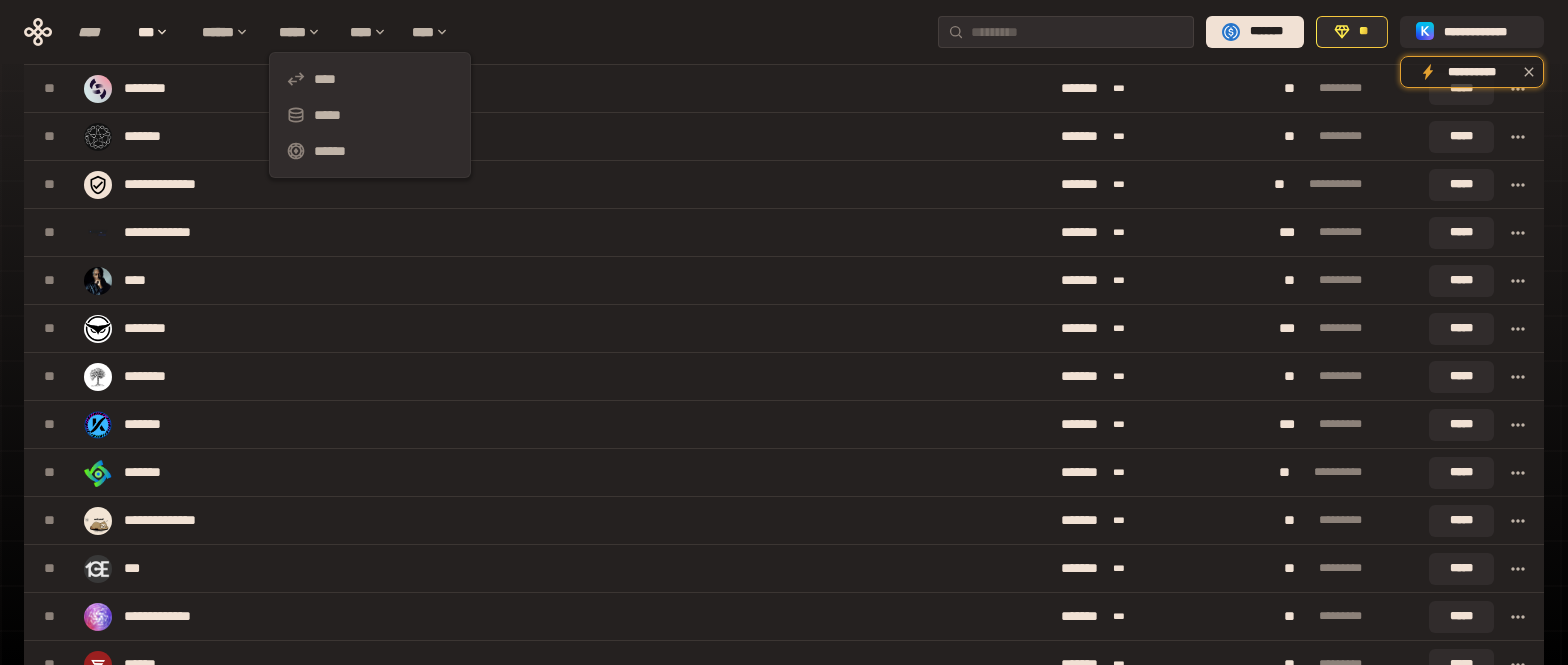 scroll, scrollTop: 3766, scrollLeft: 0, axis: vertical 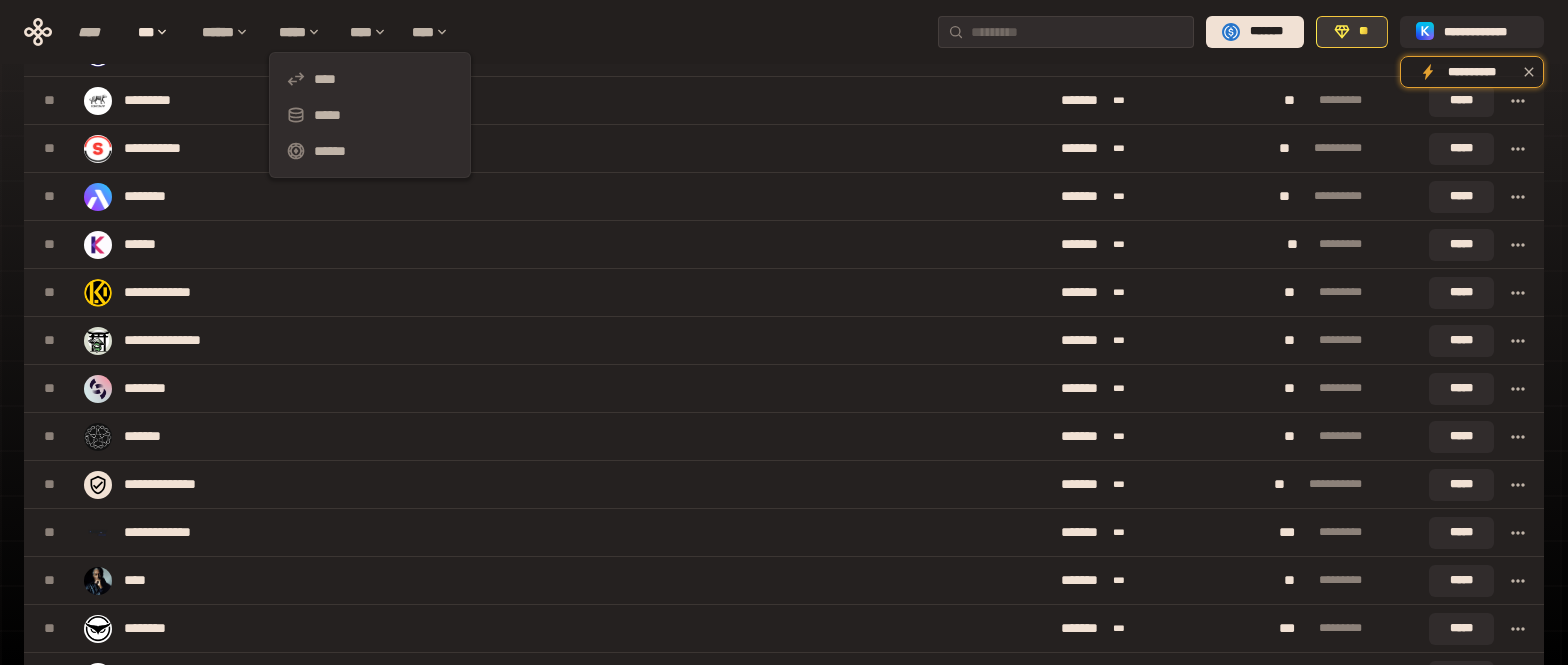 click 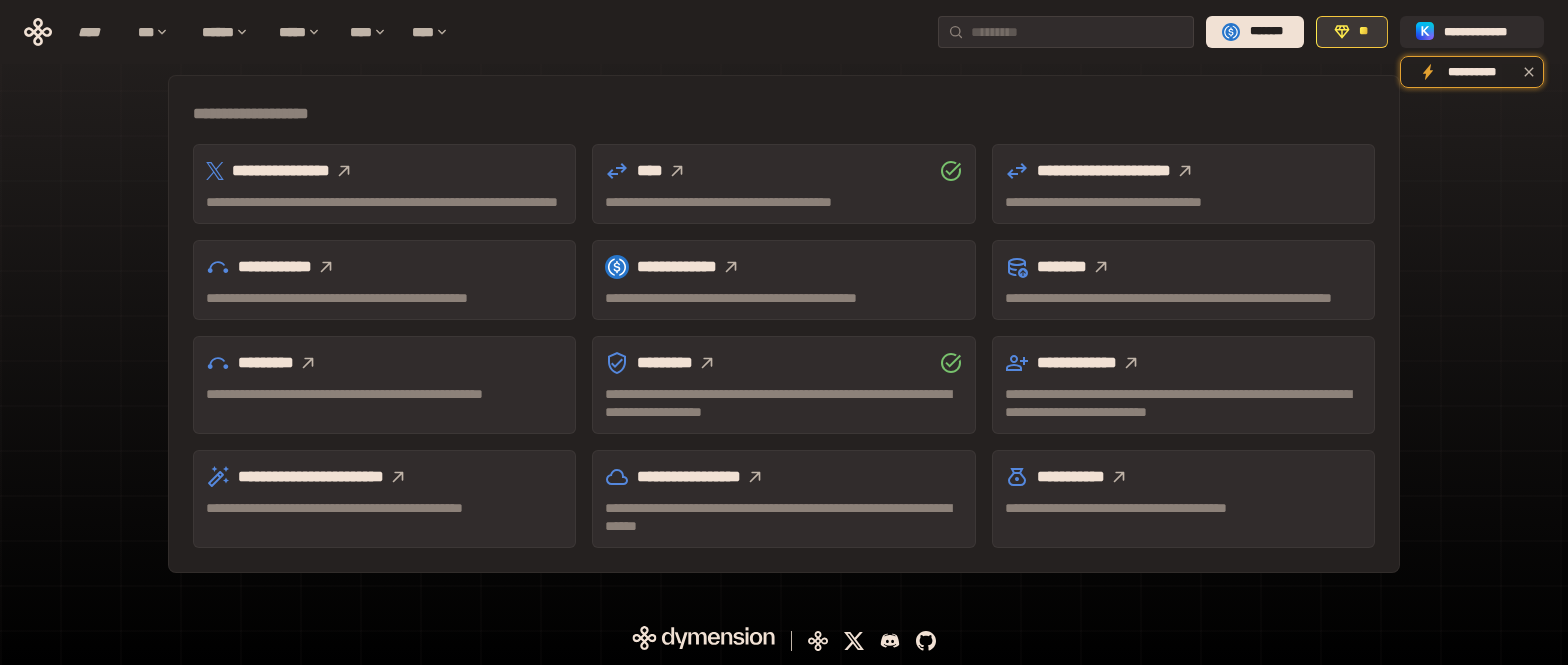 scroll, scrollTop: 623, scrollLeft: 0, axis: vertical 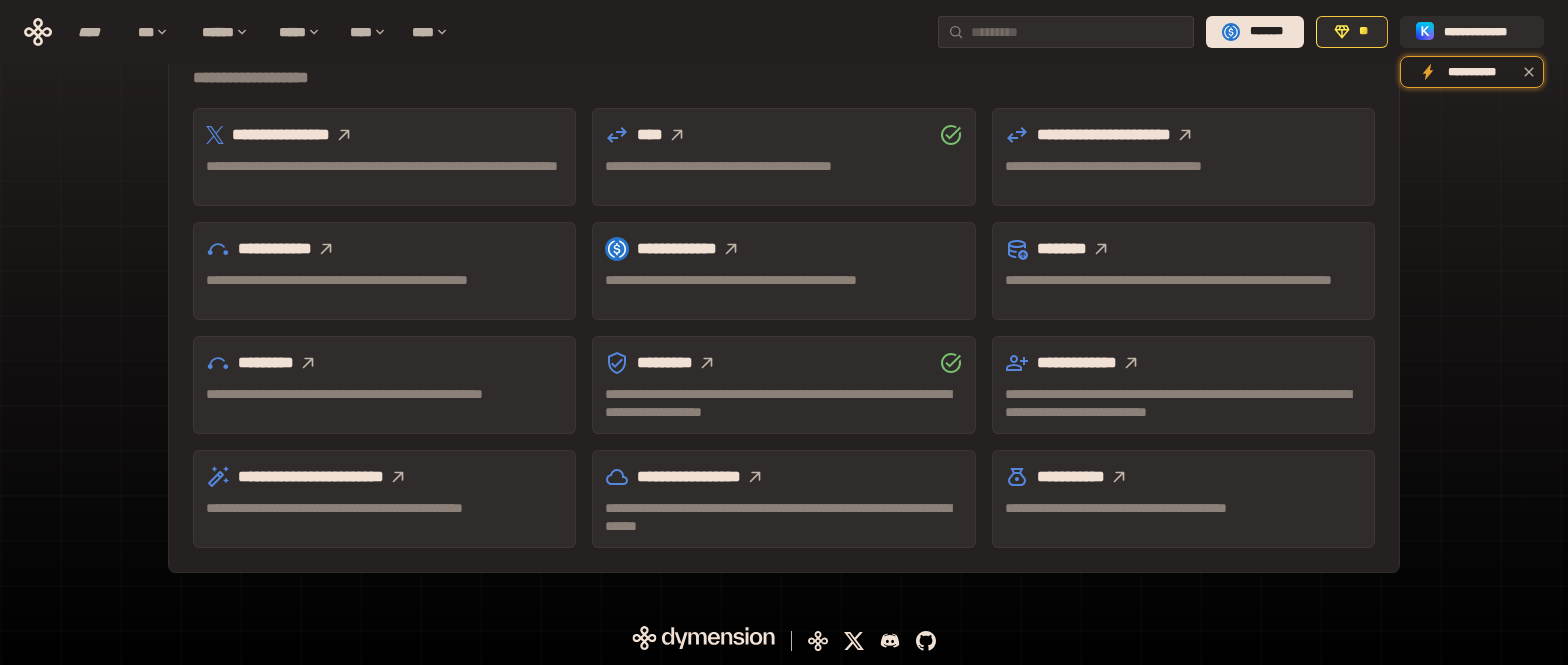 click 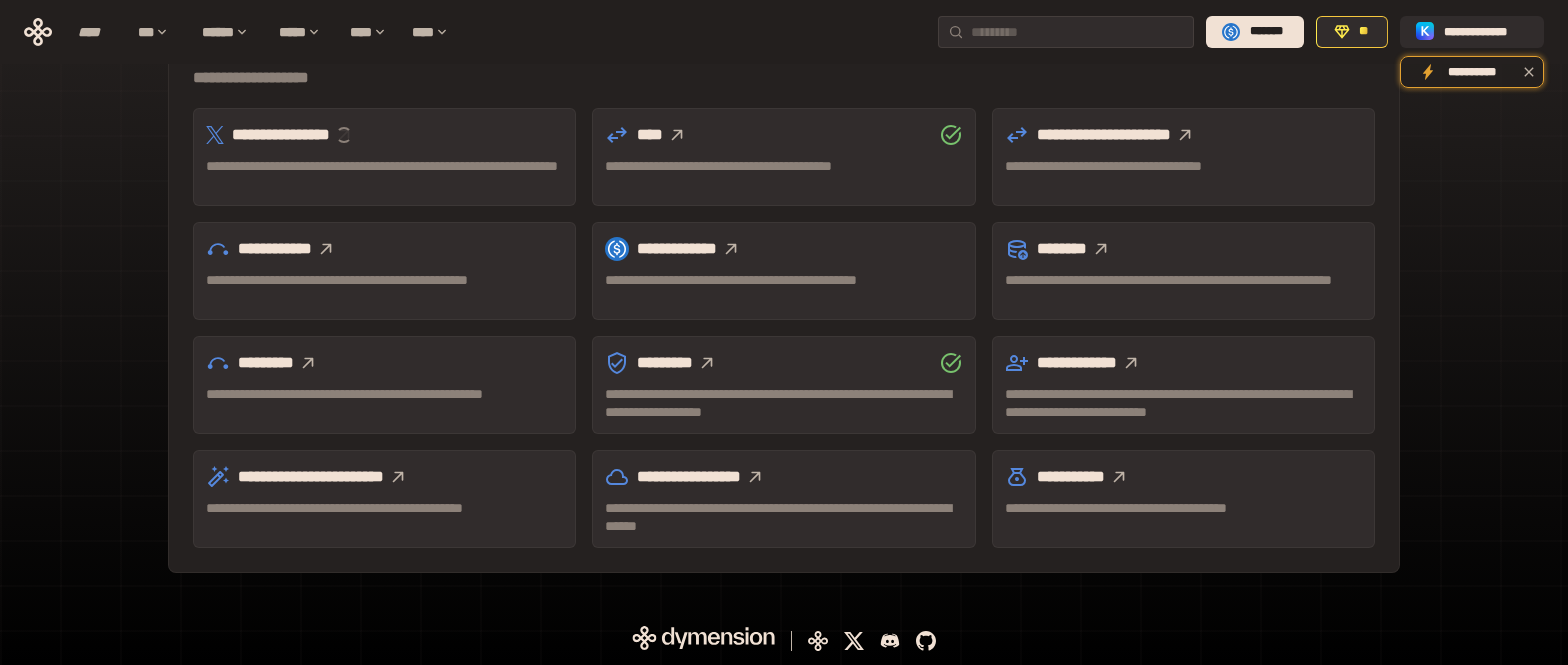 click on "**********" at bounding box center [384, 175] 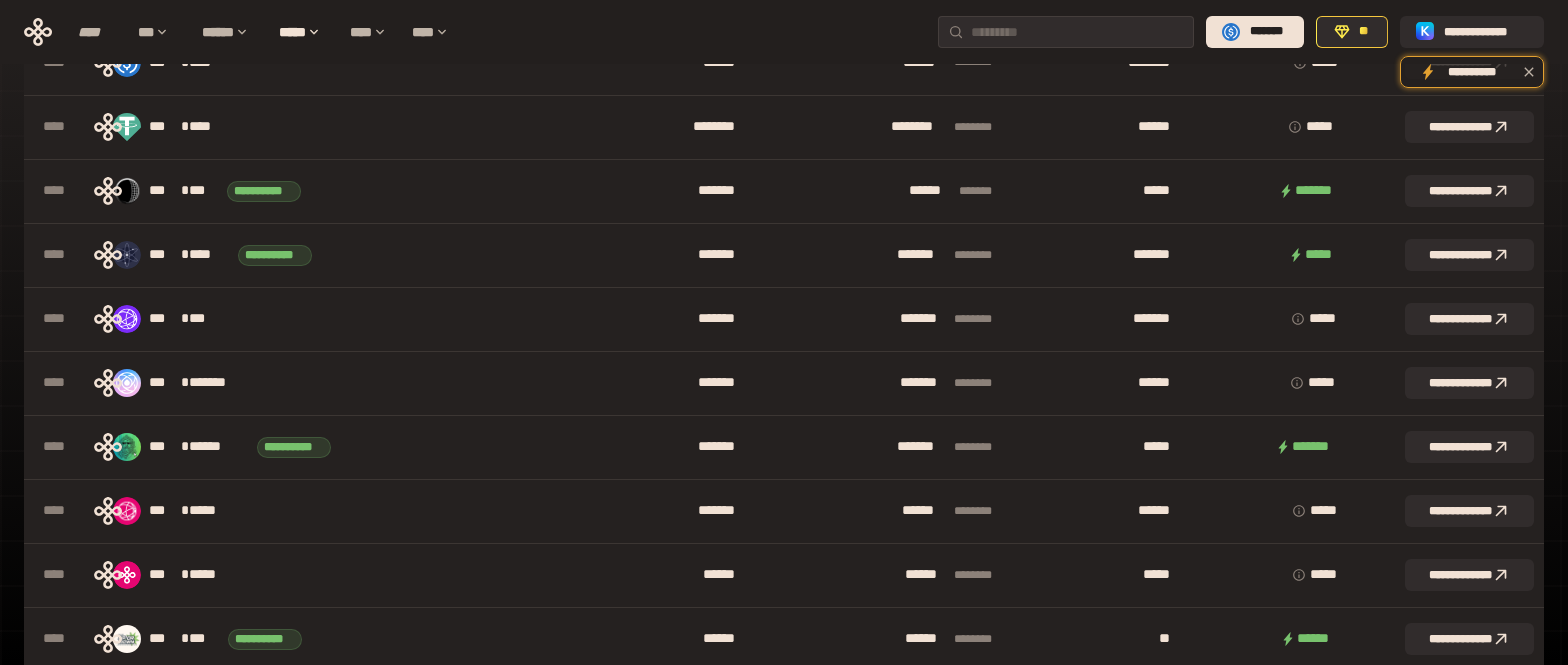 scroll, scrollTop: 0, scrollLeft: 0, axis: both 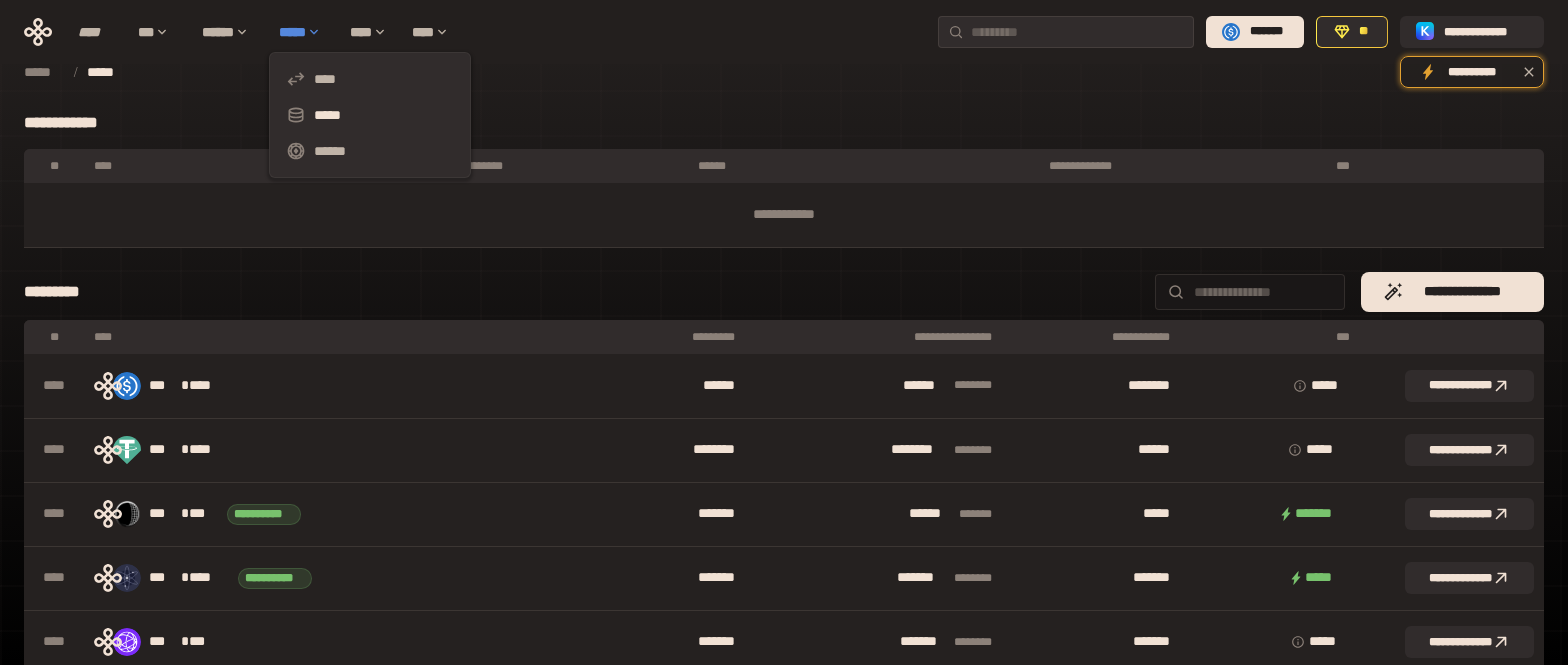 click on "*****" at bounding box center (304, 32) 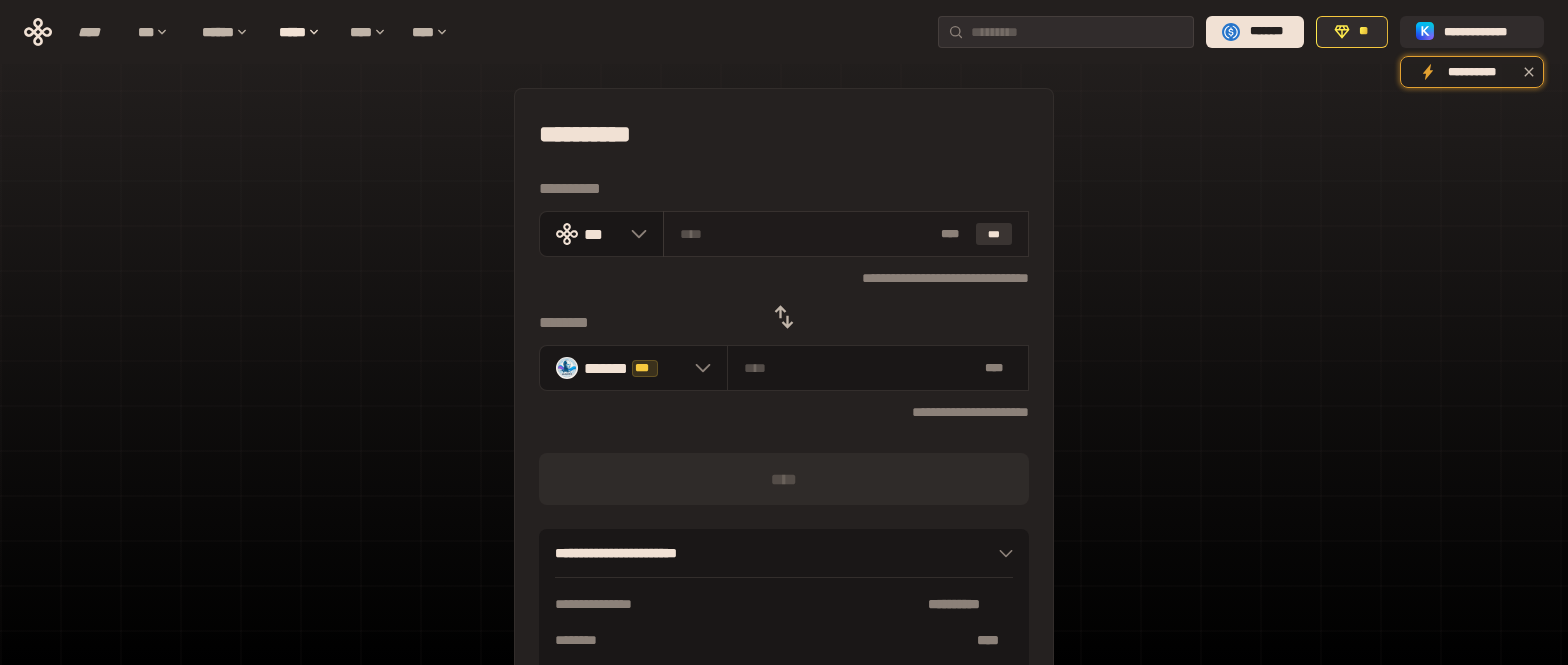 click on "***" at bounding box center [994, 234] 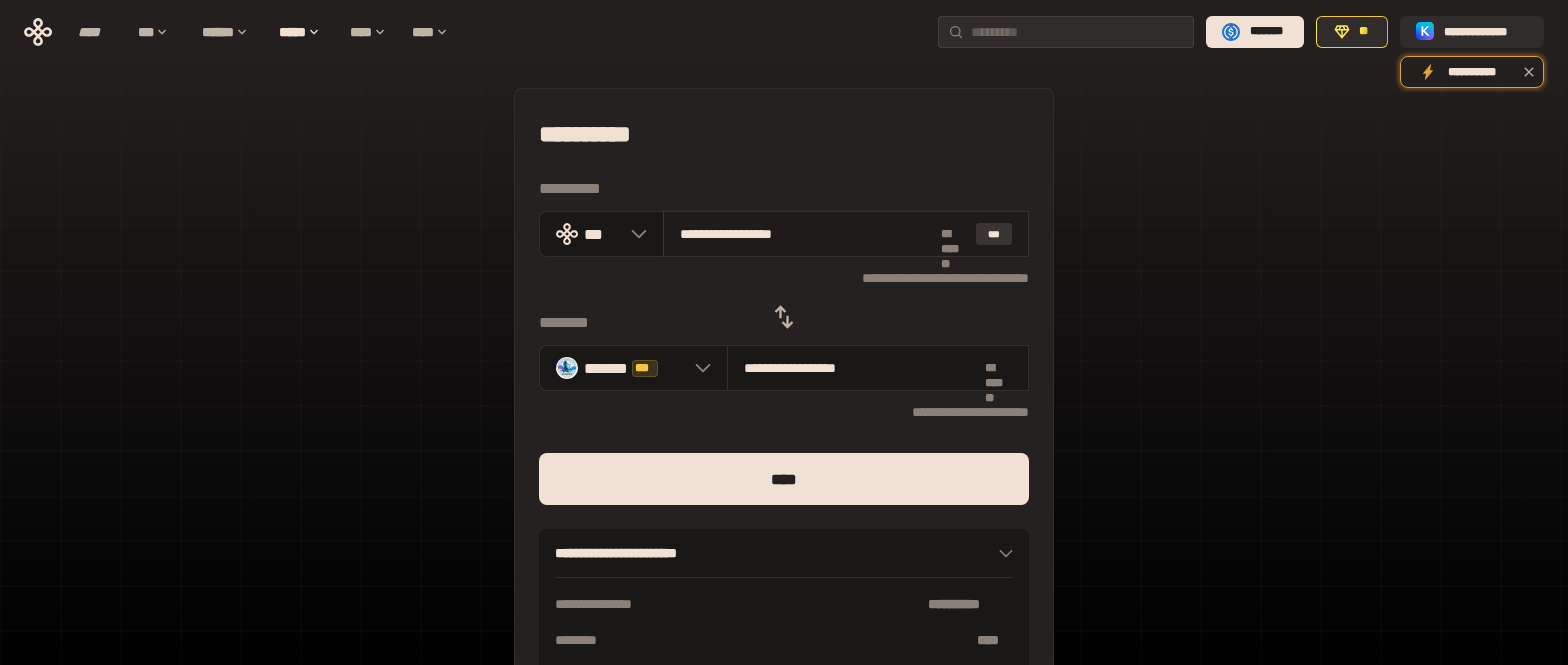 type on "**********" 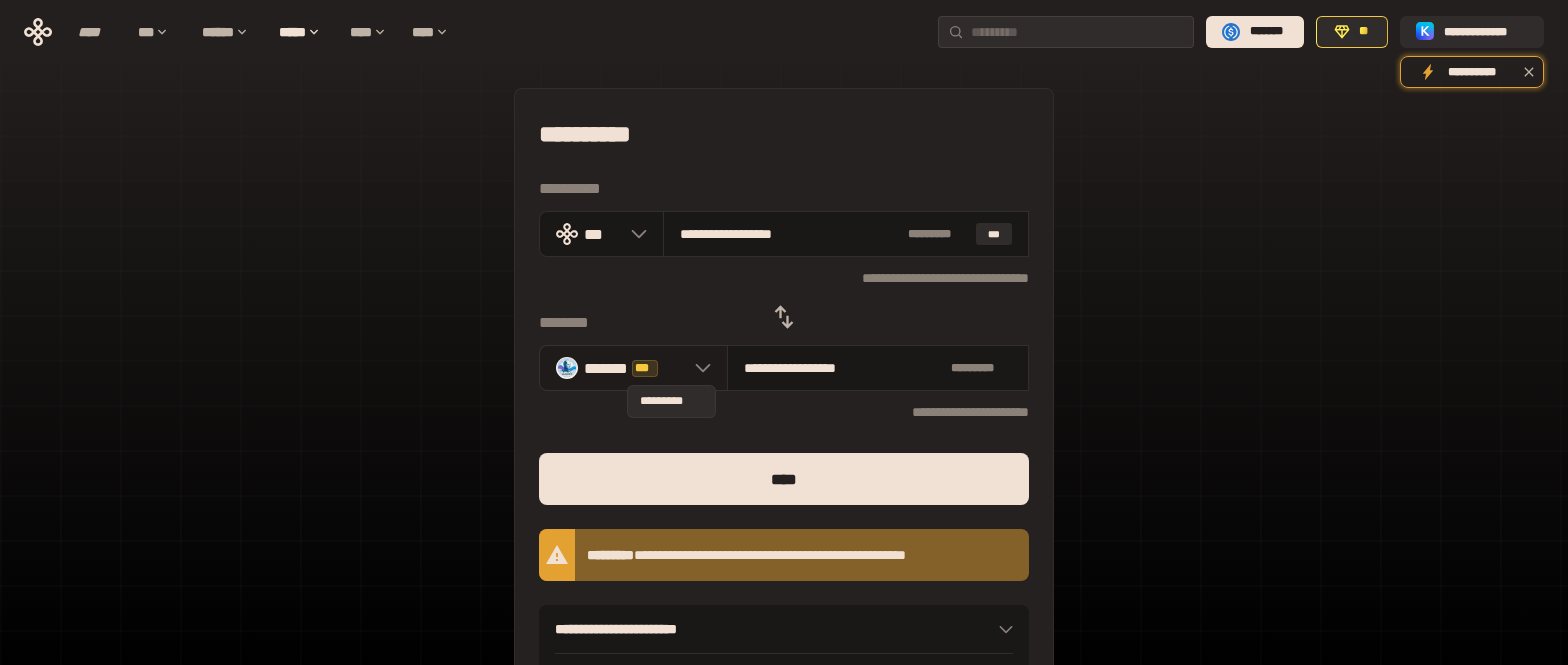 click on "***" at bounding box center (645, 368) 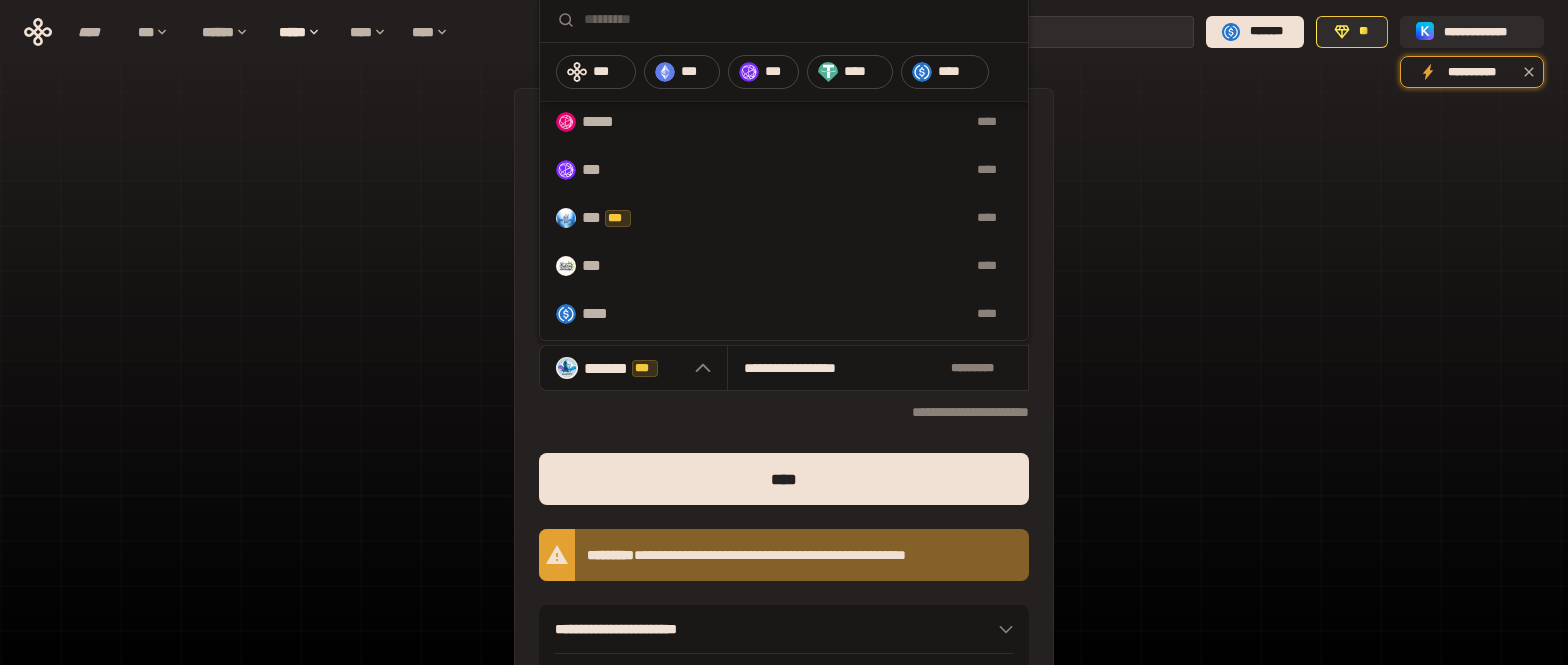 scroll, scrollTop: 1400, scrollLeft: 0, axis: vertical 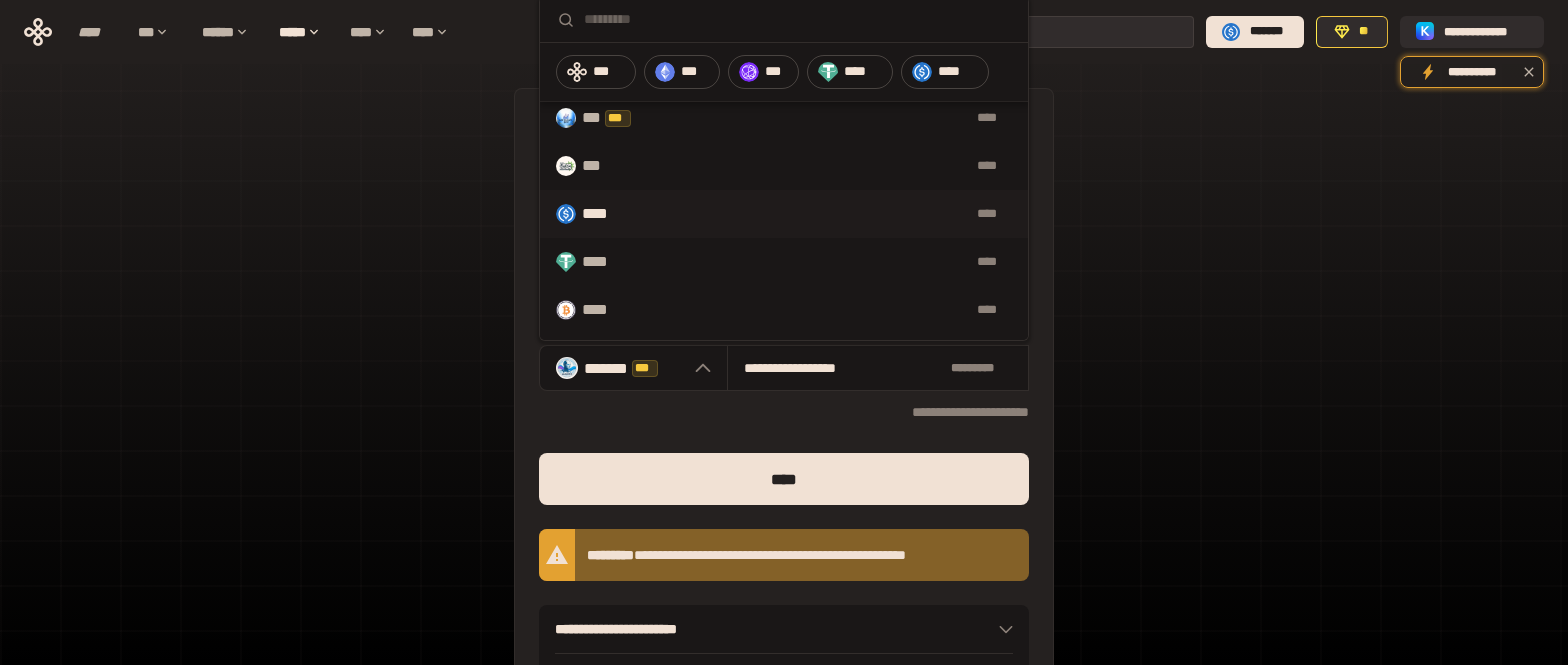 click on "****" at bounding box center [824, 214] 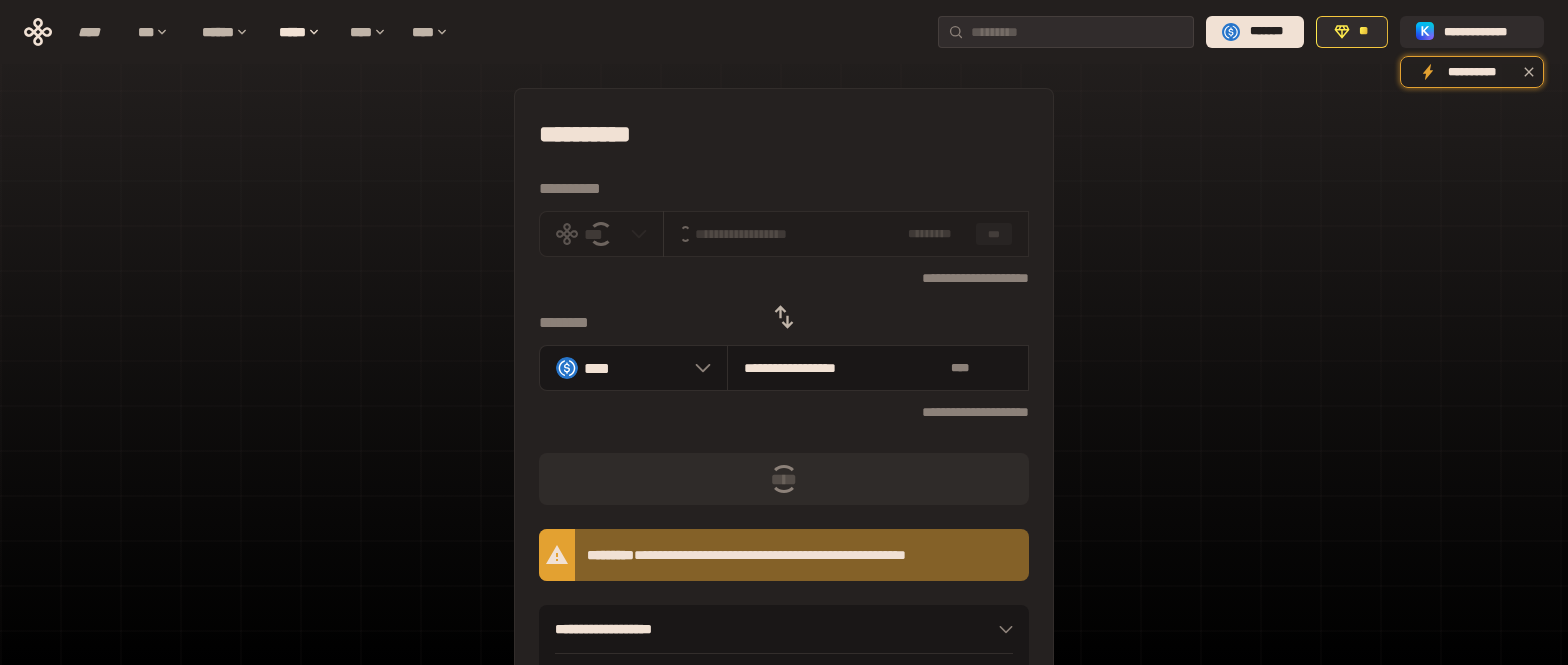 type 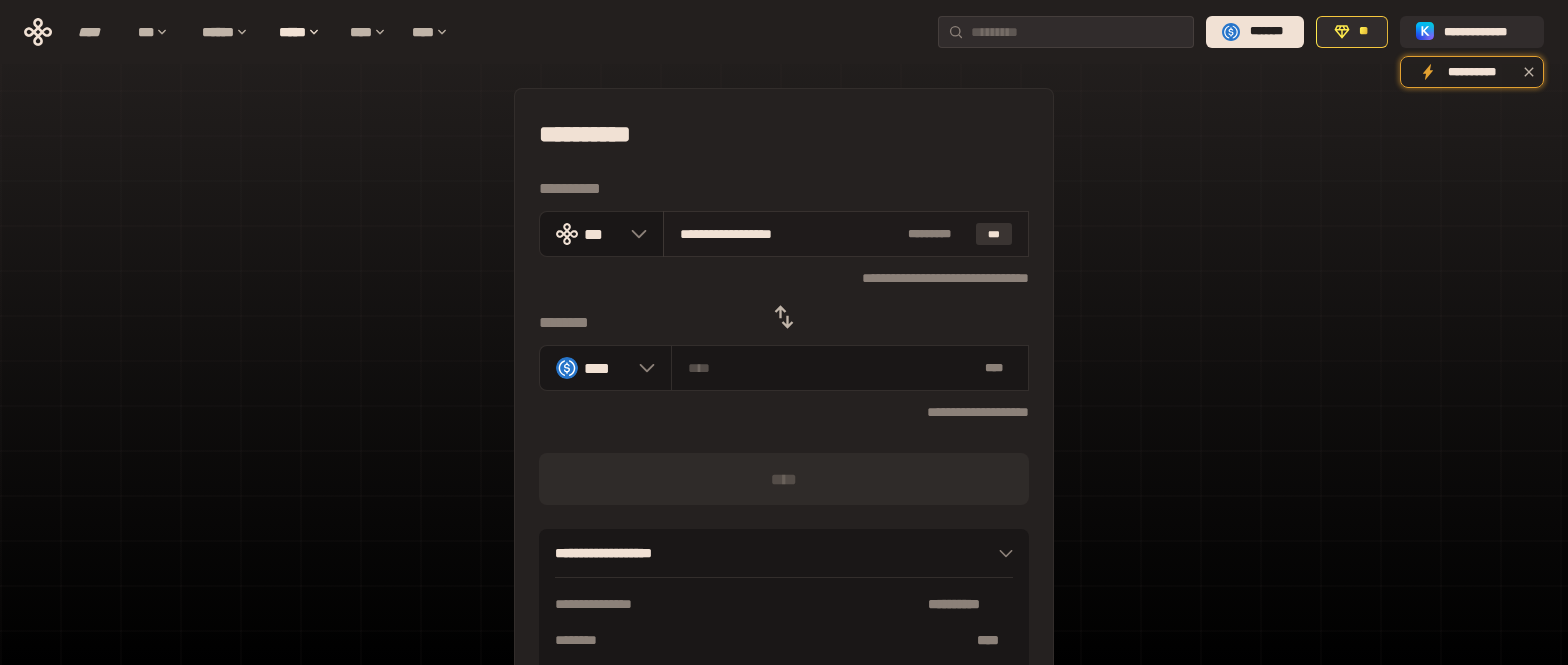 click on "***" at bounding box center [994, 234] 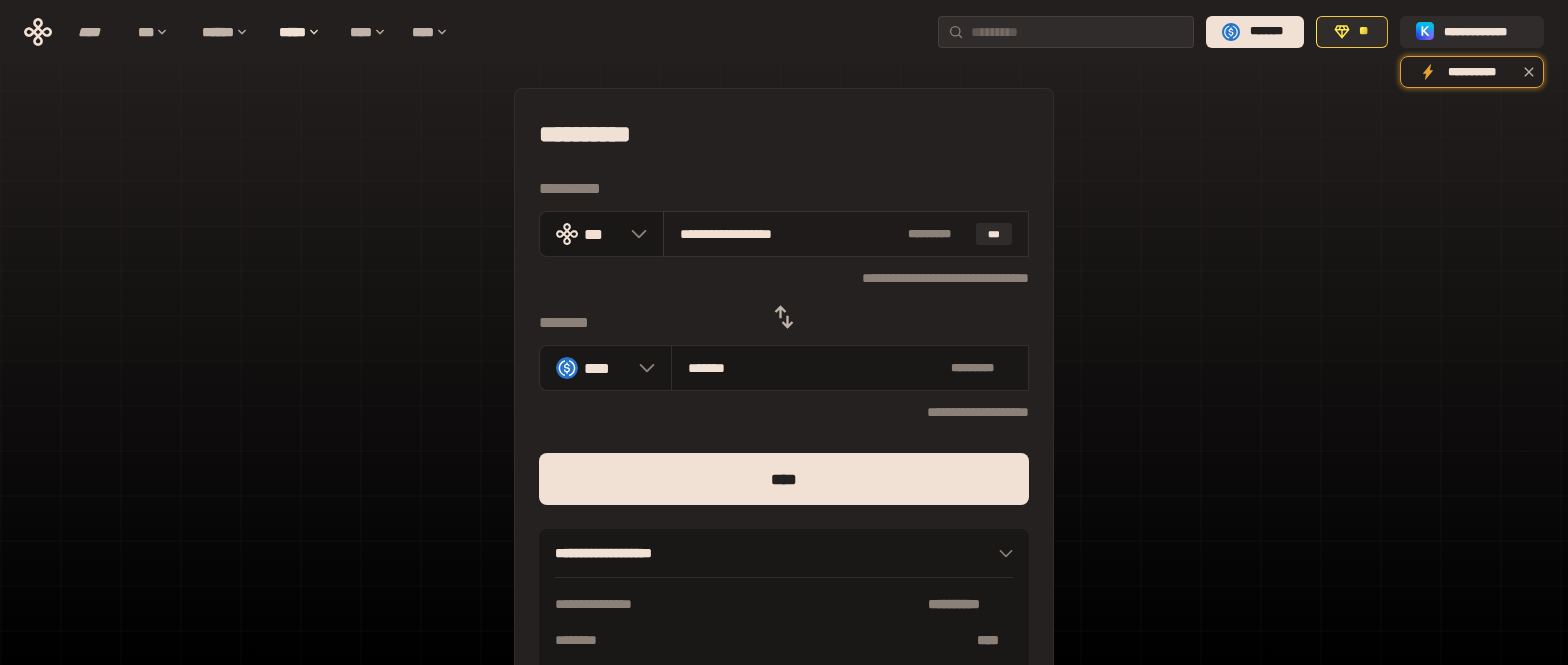 drag, startPoint x: 839, startPoint y: 231, endPoint x: 672, endPoint y: 238, distance: 167.14664 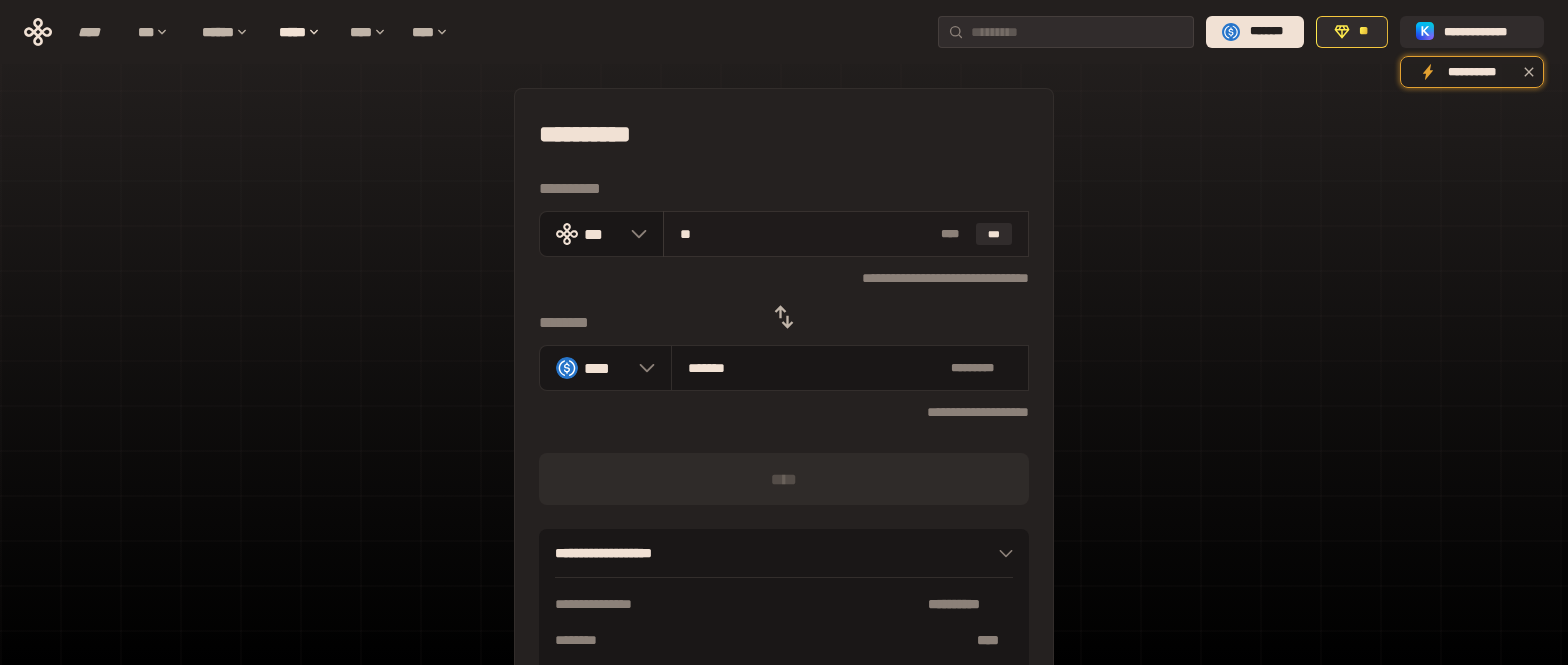 type on "***" 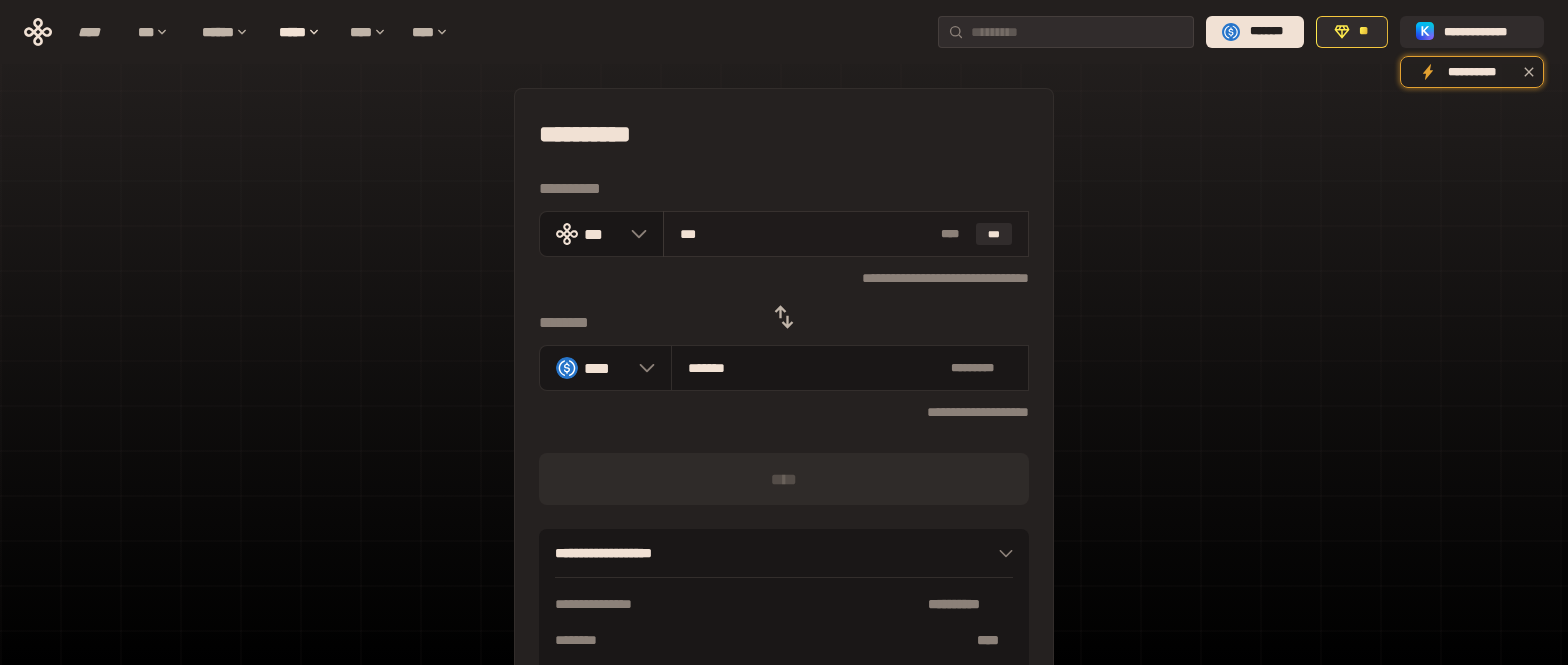 type on "********" 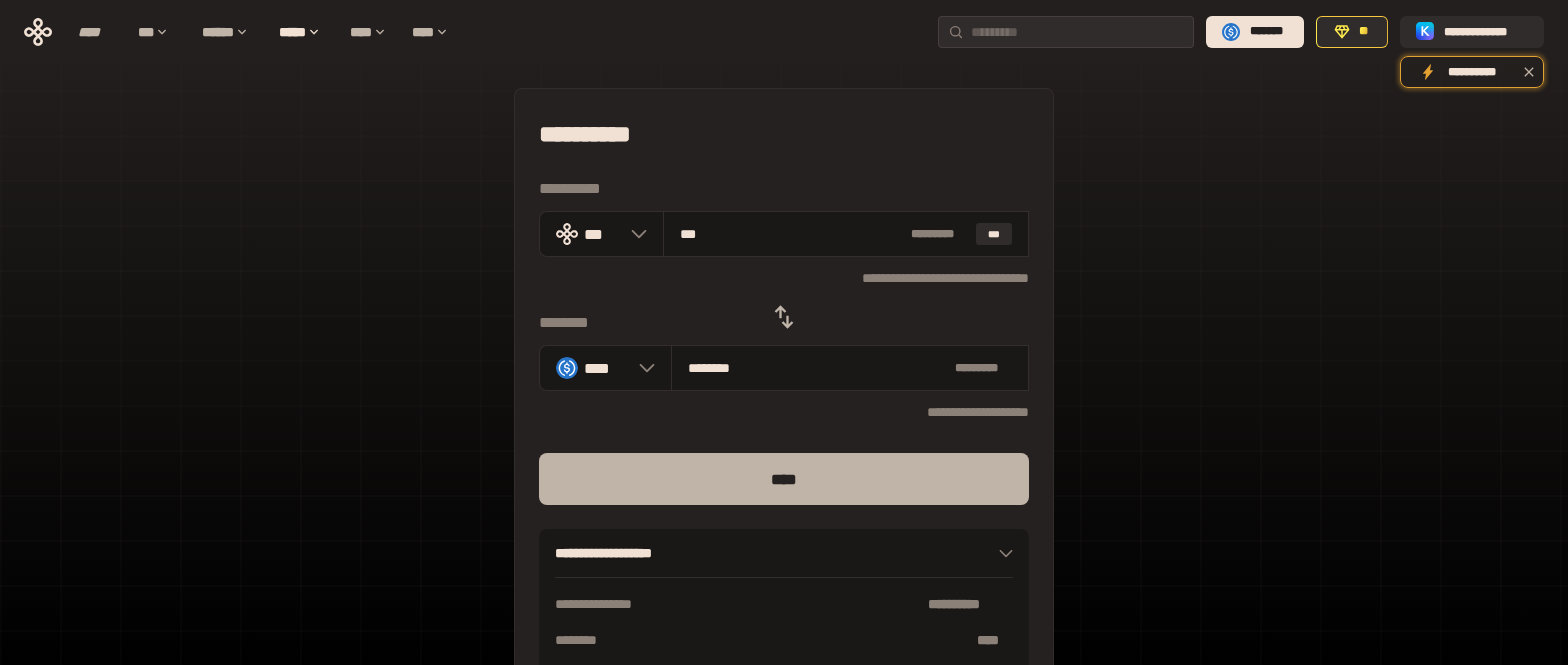 type on "***" 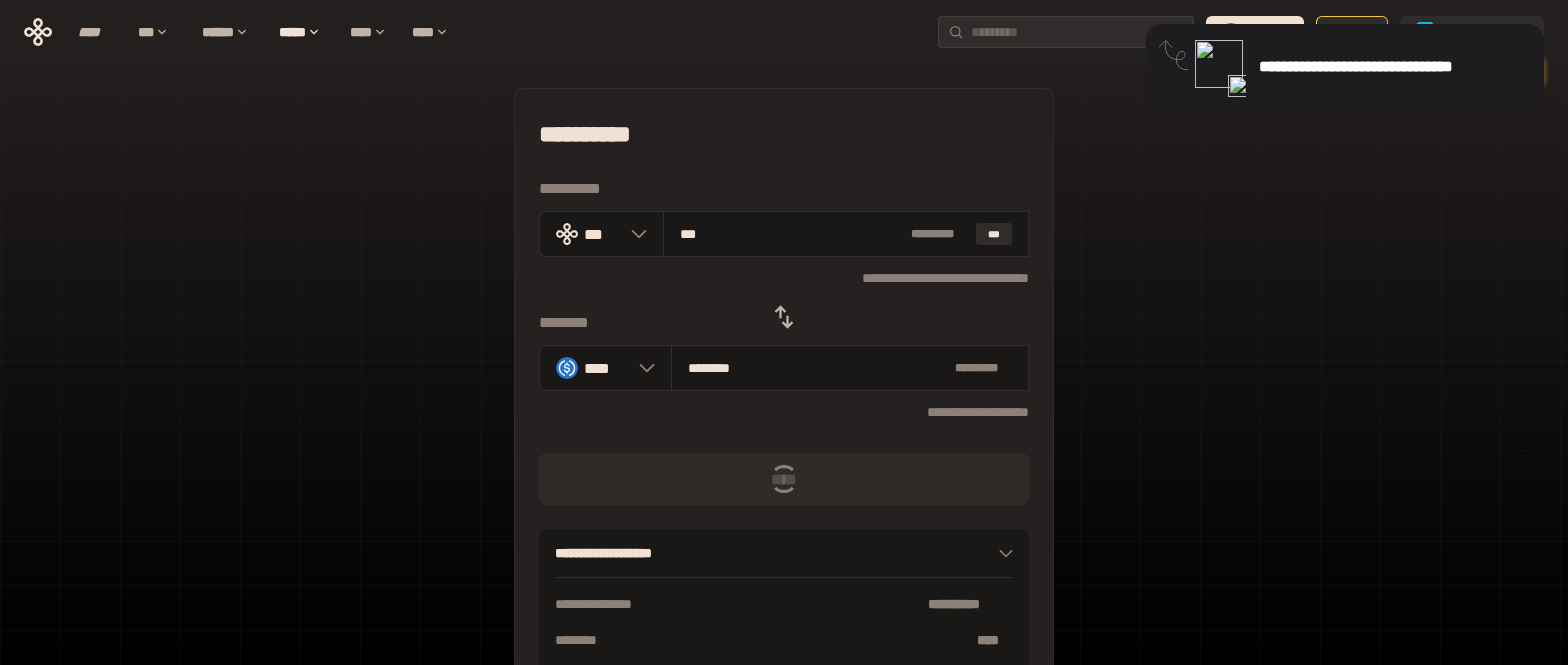 click at bounding box center (1219, 64) 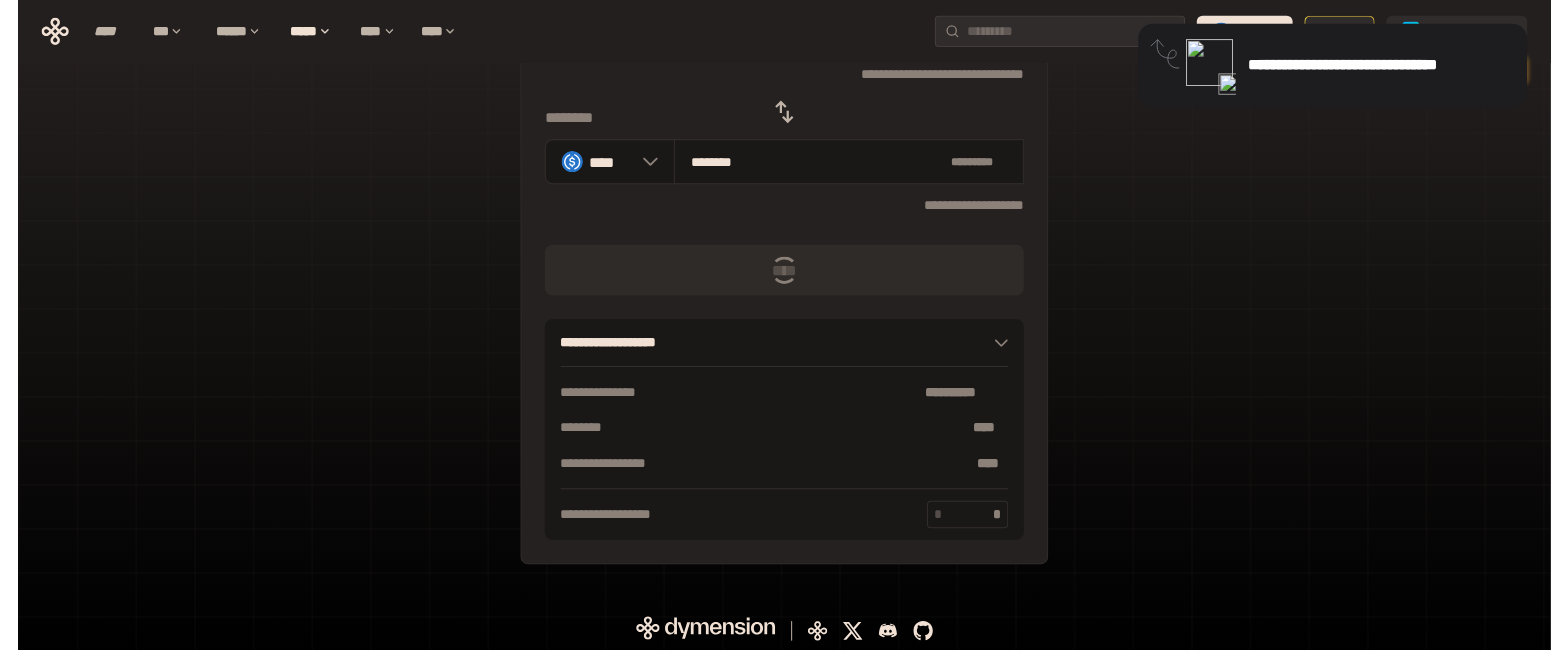 scroll, scrollTop: 207, scrollLeft: 0, axis: vertical 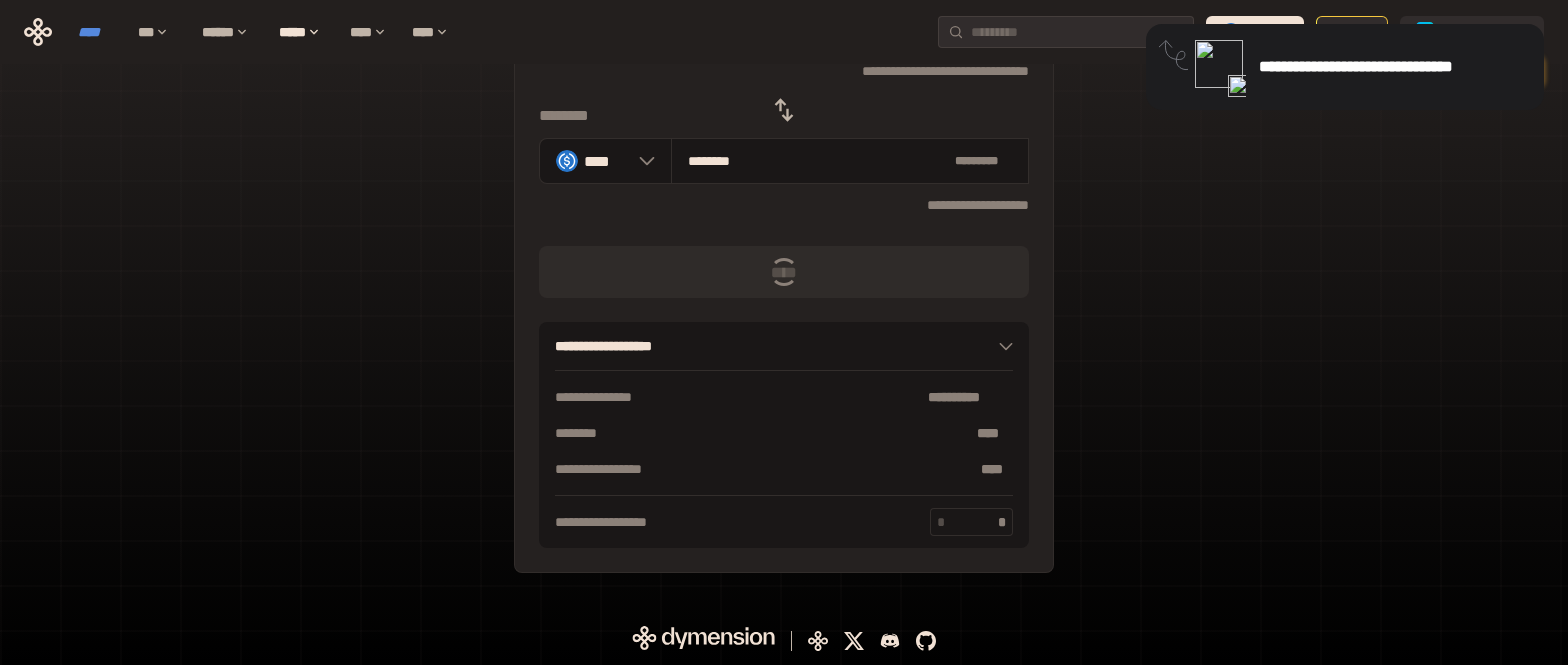 click on "****" at bounding box center [98, 32] 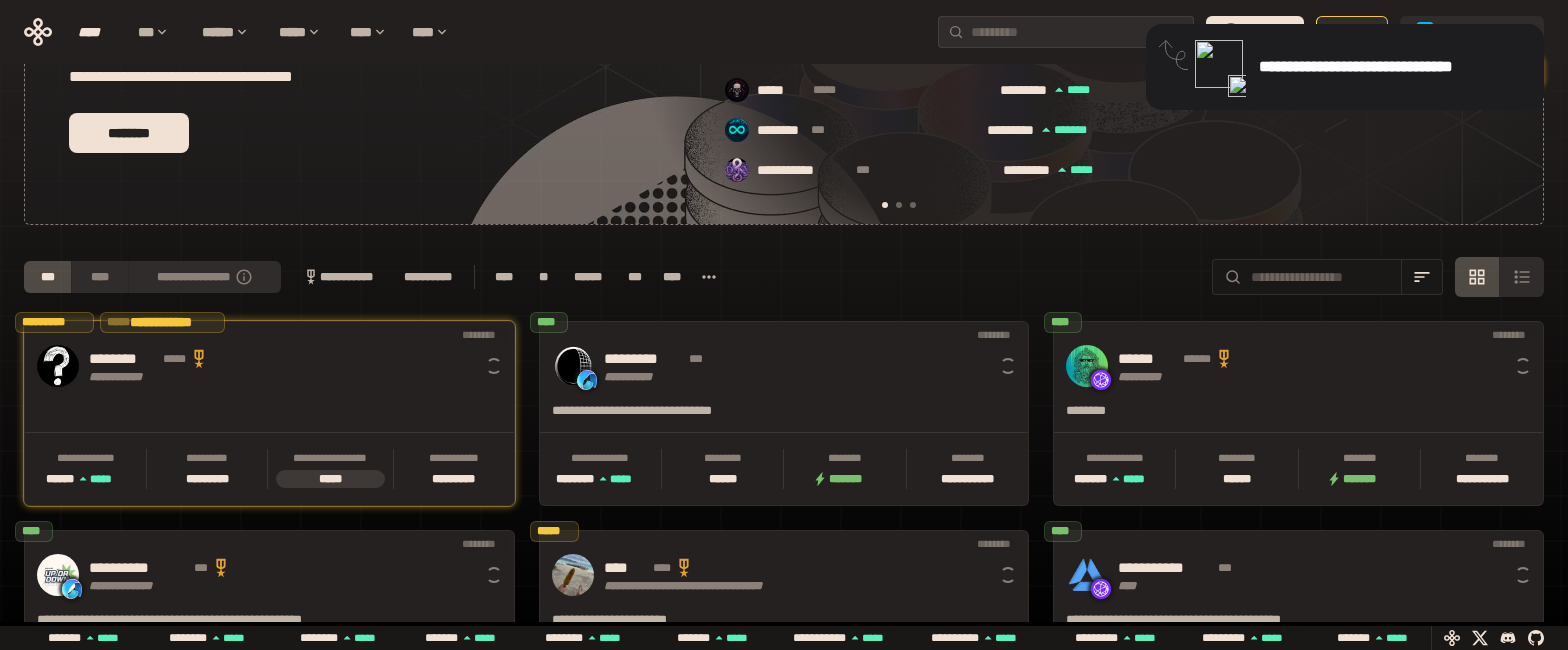 scroll, scrollTop: 0, scrollLeft: 16, axis: horizontal 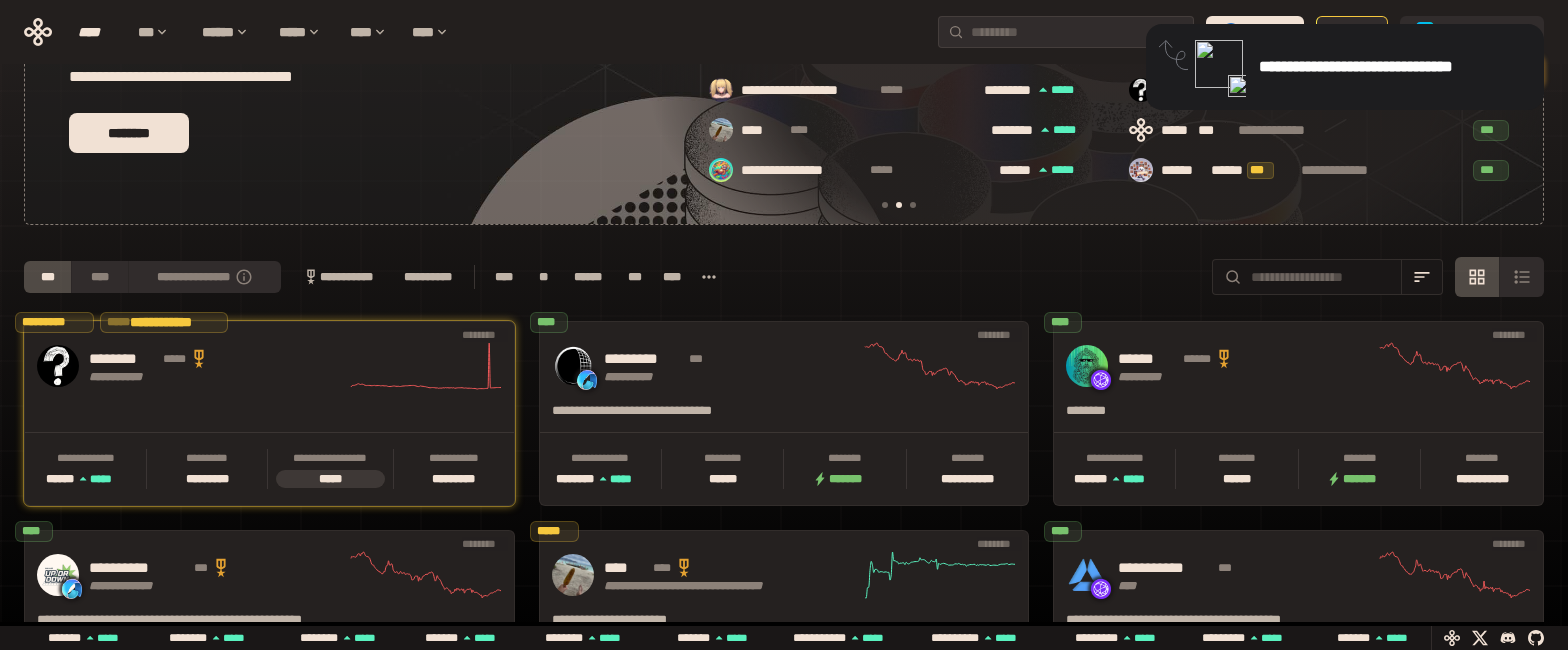 drag, startPoint x: 1219, startPoint y: 79, endPoint x: 1143, endPoint y: 52, distance: 80.65358 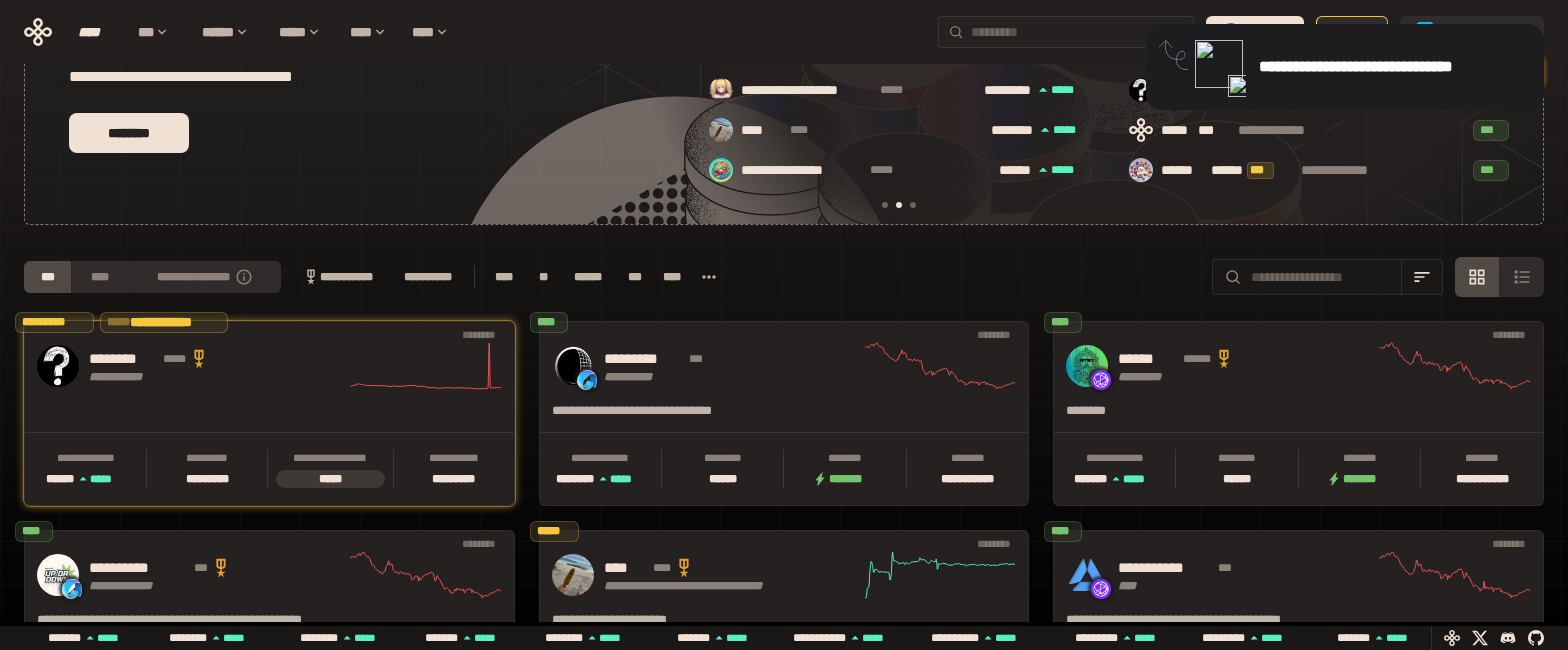 click at bounding box center (1066, 32) 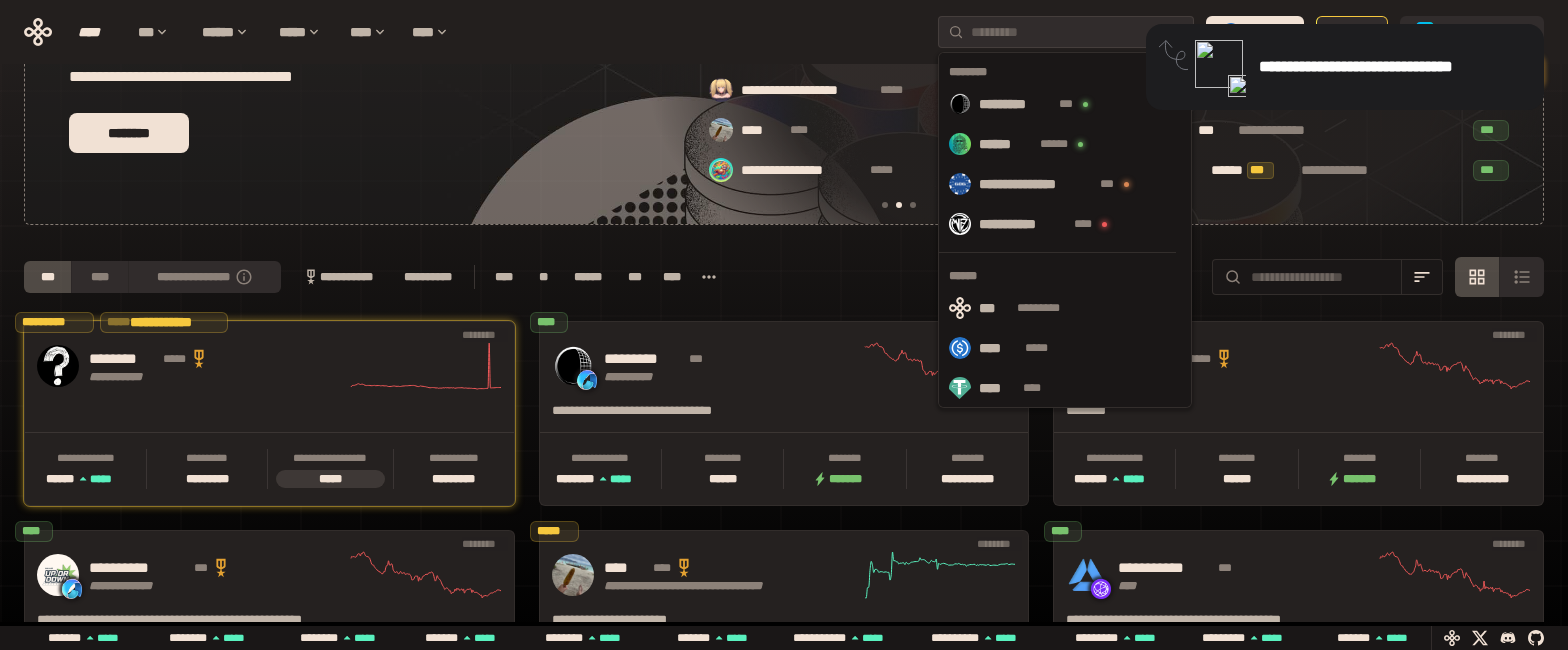 click on "**********" at bounding box center [784, 505] 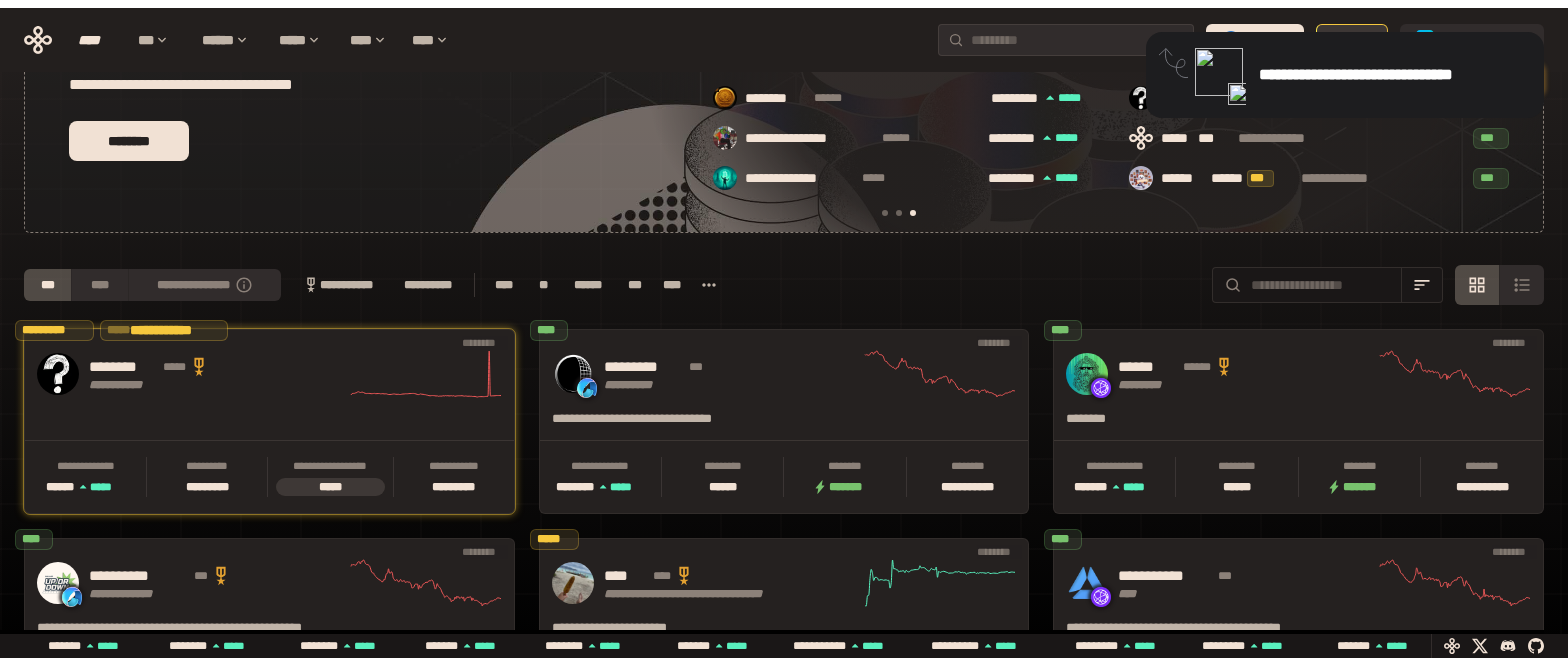 scroll, scrollTop: 0, scrollLeft: 856, axis: horizontal 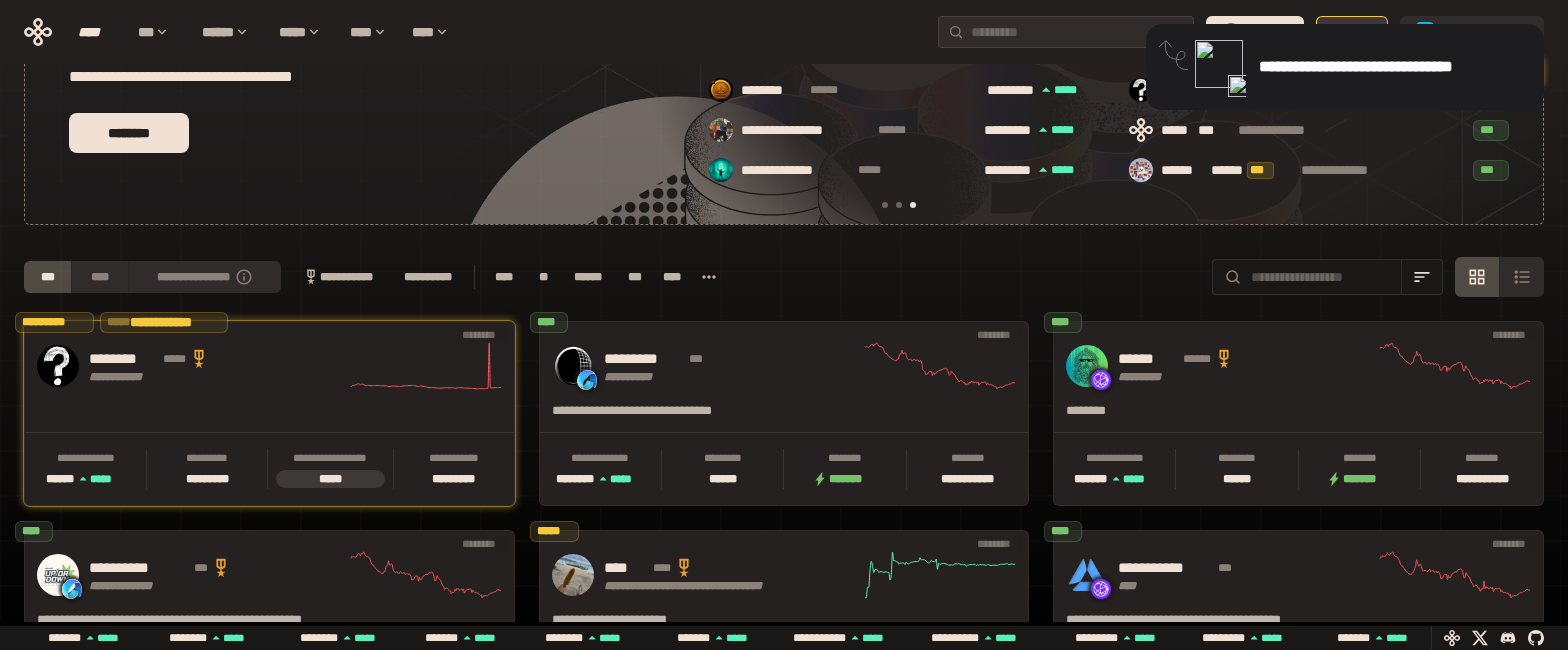 click on "**" at bounding box center (1352, 32) 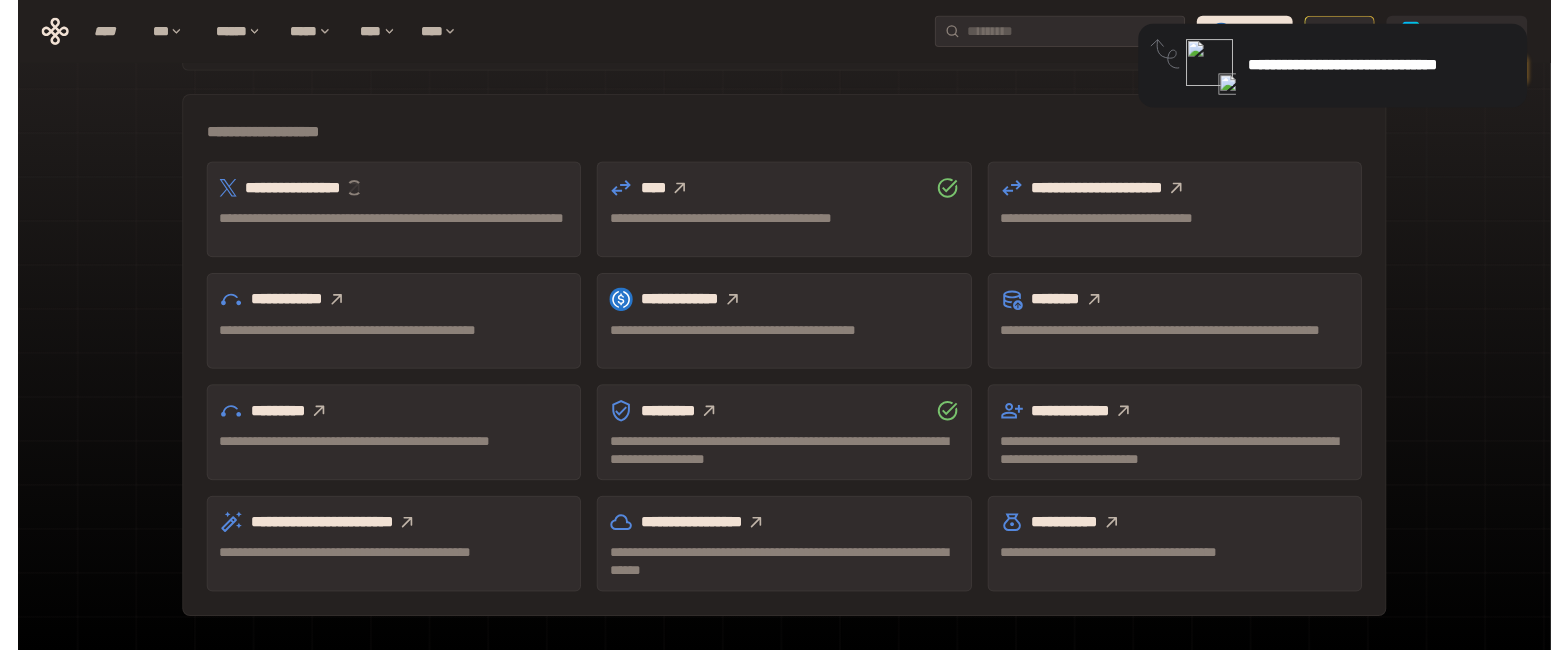 scroll, scrollTop: 623, scrollLeft: 0, axis: vertical 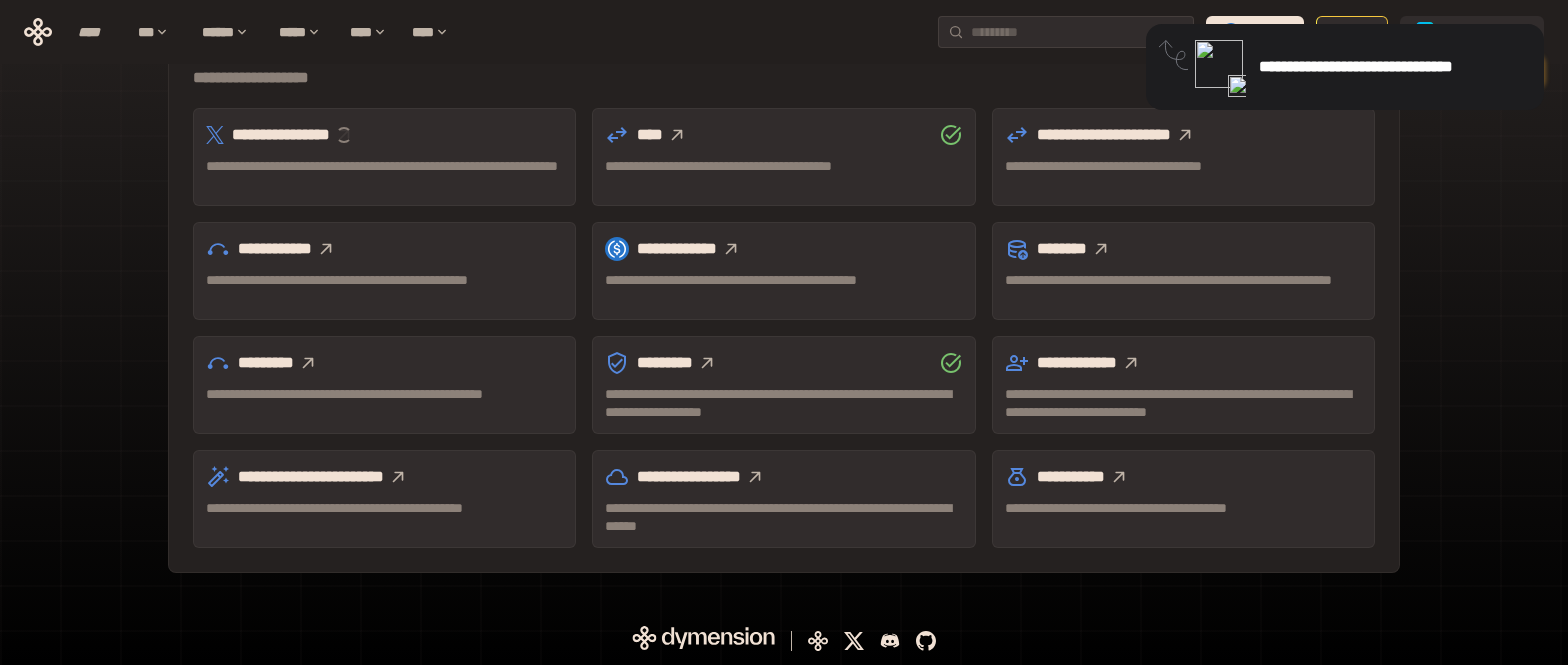 click at bounding box center [344, 135] 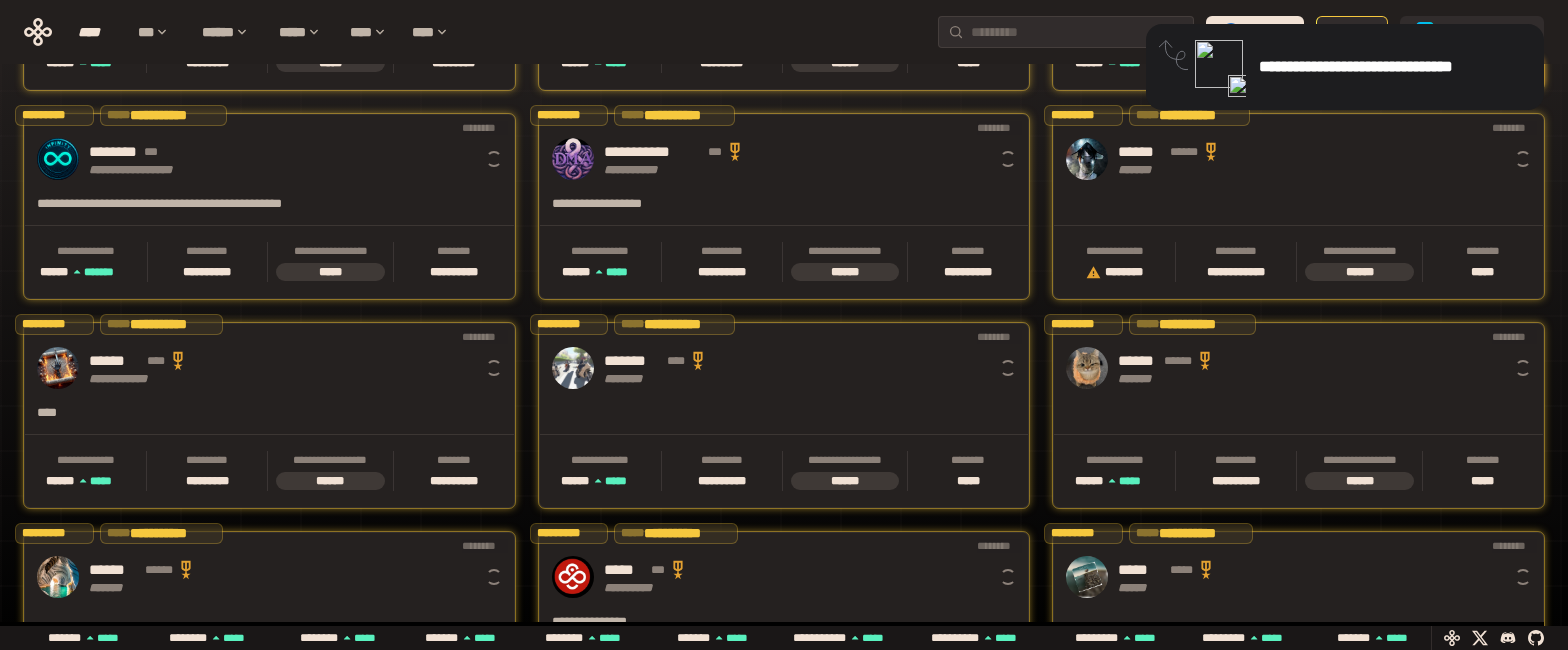 scroll, scrollTop: 0, scrollLeft: 16, axis: horizontal 